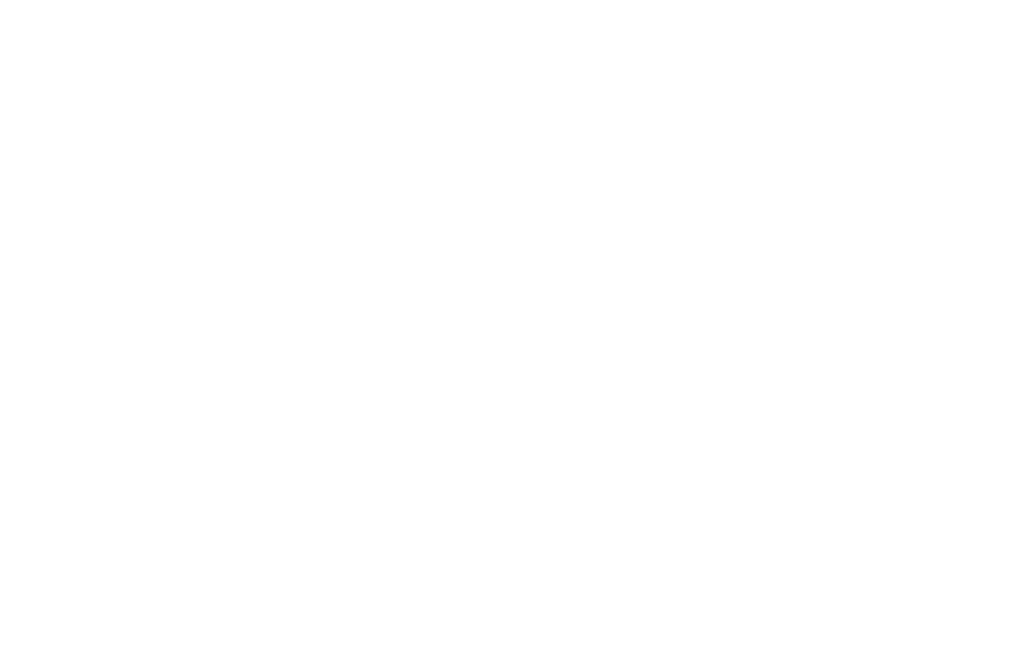 scroll, scrollTop: 0, scrollLeft: 0, axis: both 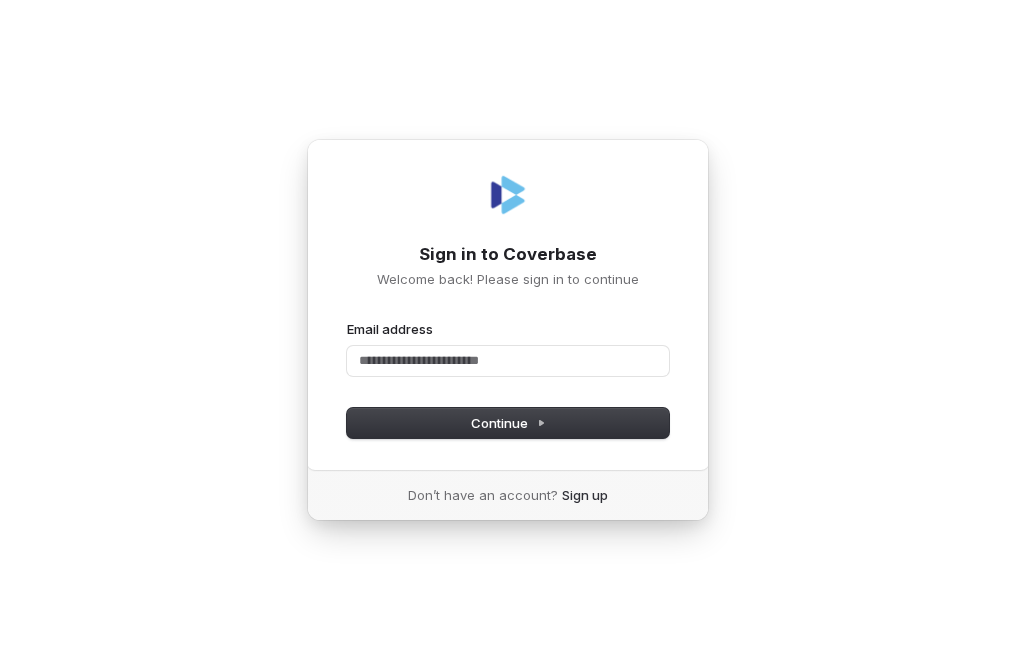 click on "Email address" at bounding box center [508, 329] 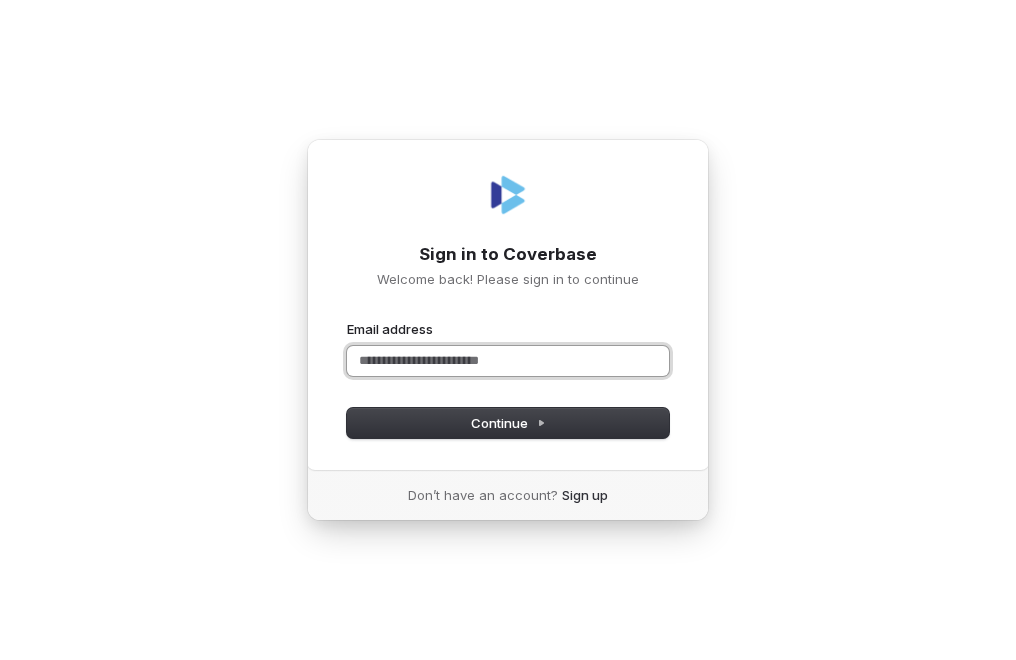 click on "Email address" at bounding box center [508, 361] 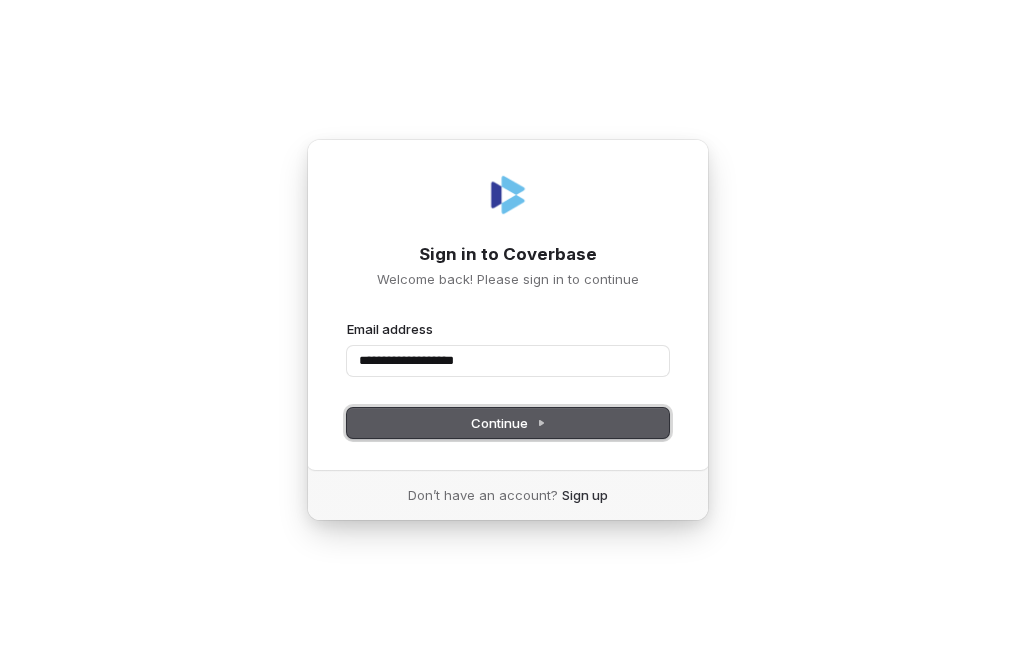click on "Continue" at bounding box center (508, 423) 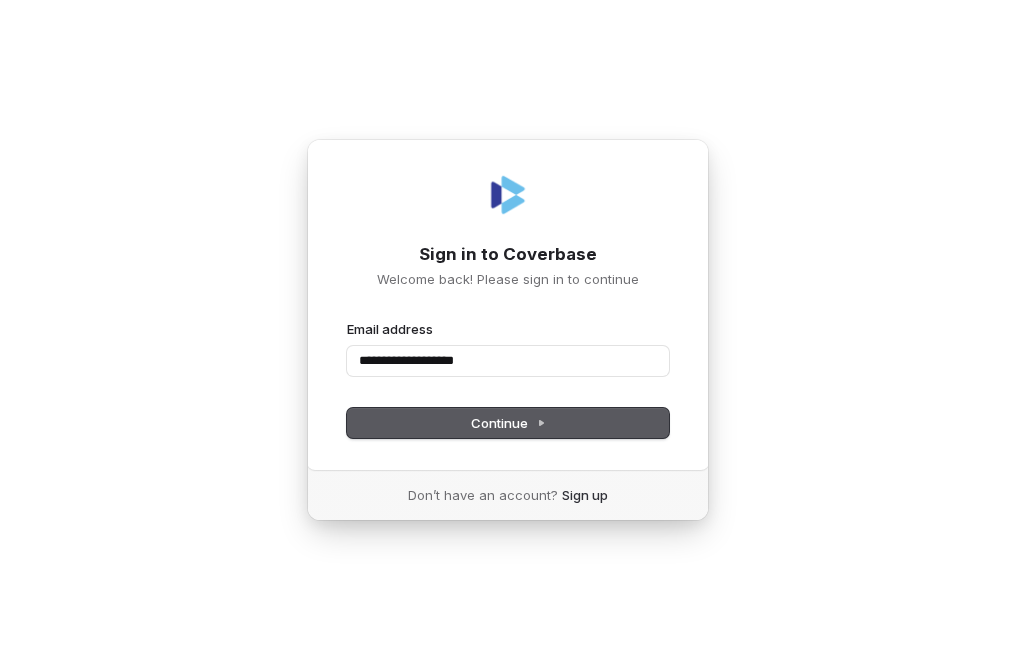 type on "**********" 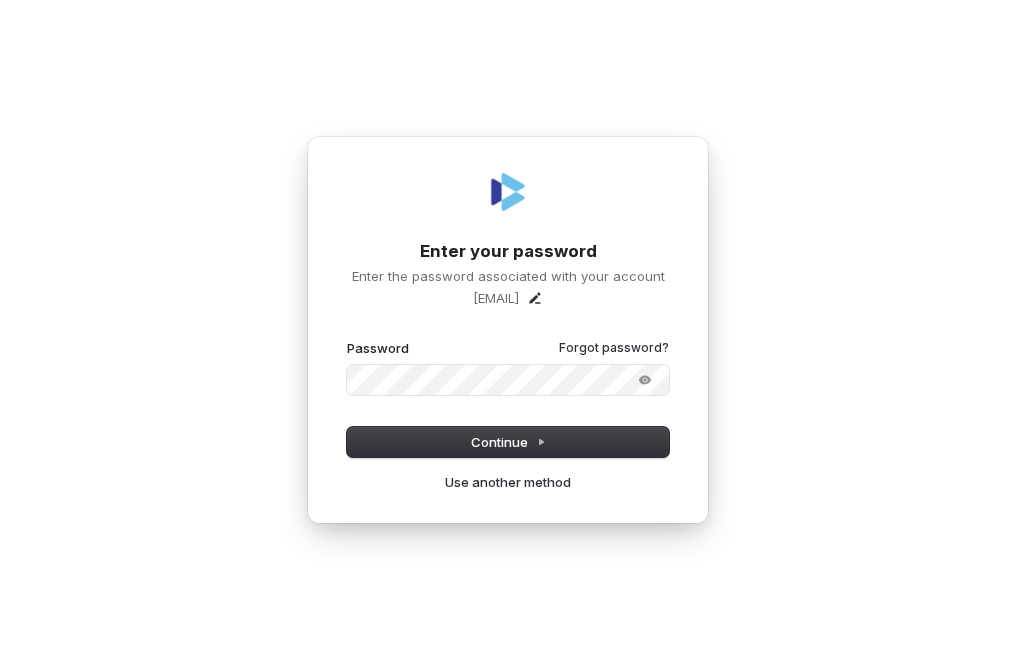 click at bounding box center (347, 339) 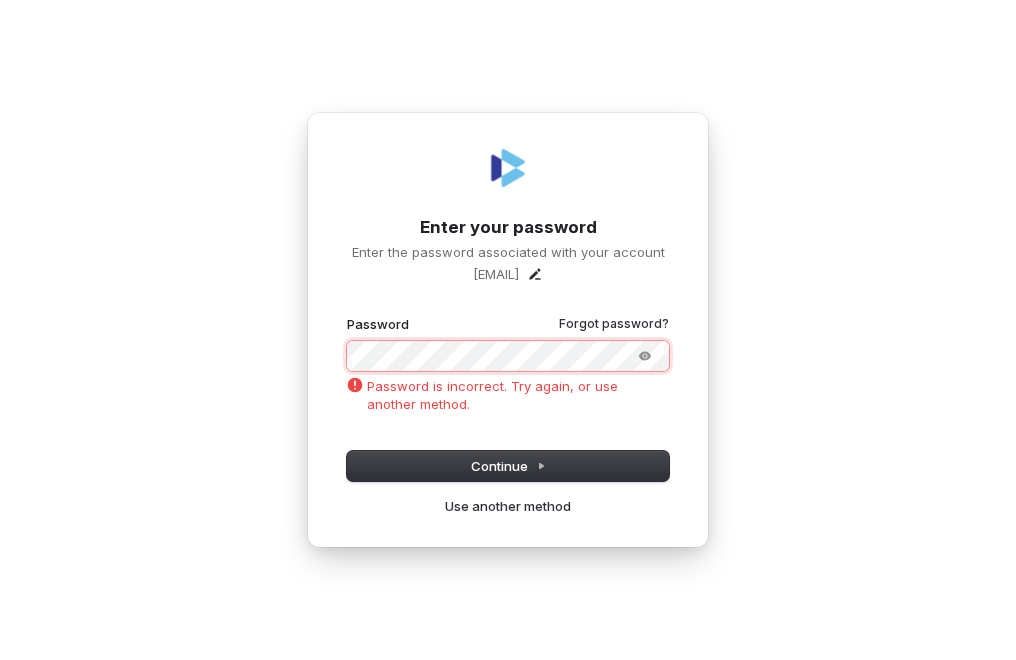 click on "**********" at bounding box center [508, 330] 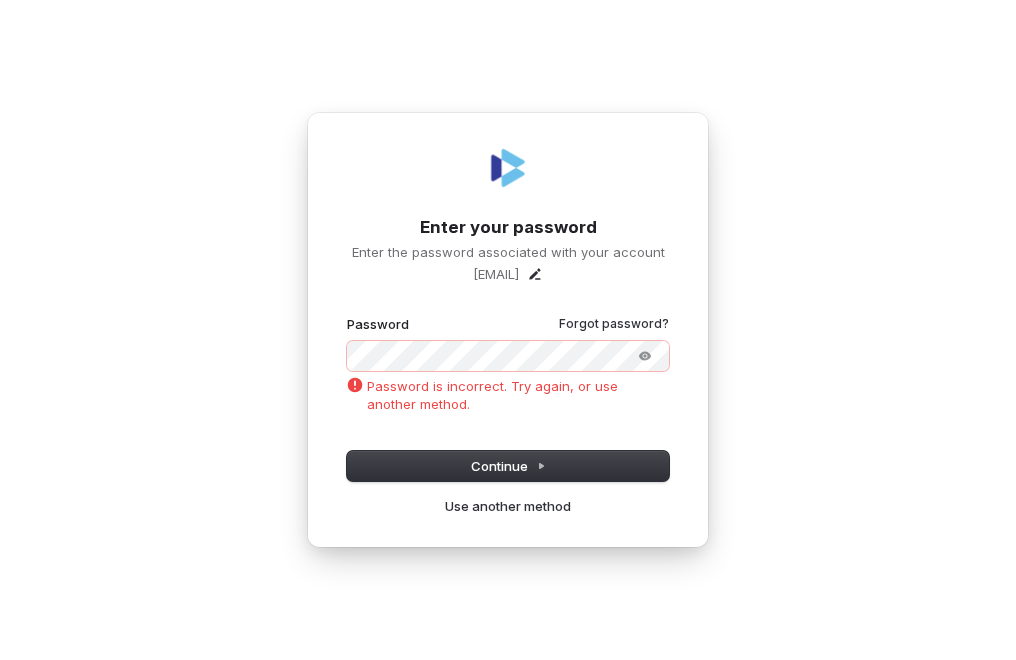 click on "**********" at bounding box center [508, 330] 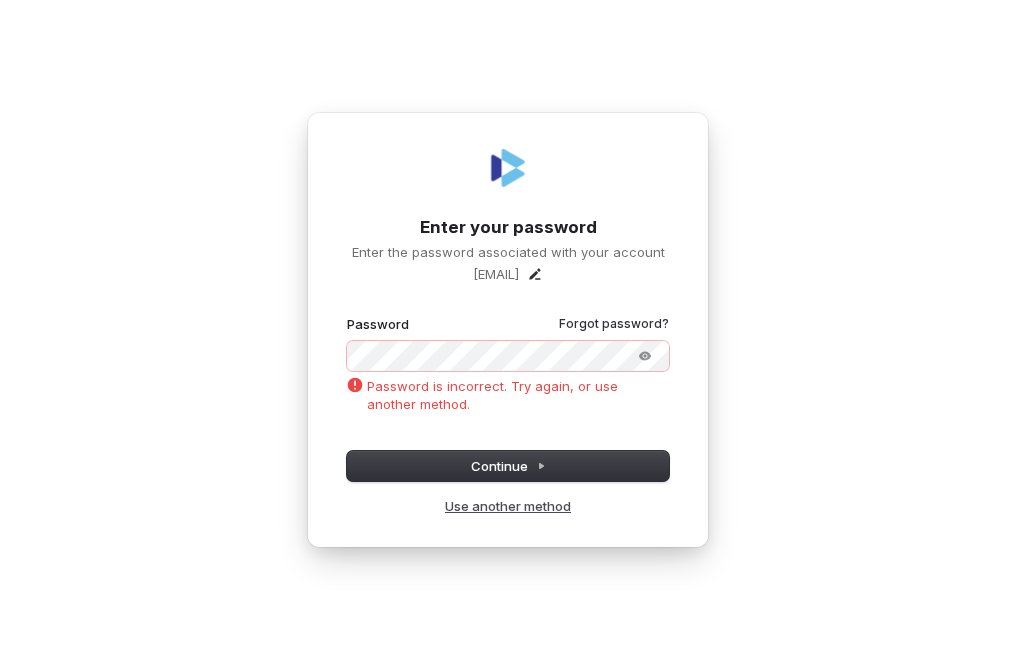 click on "Use another method" at bounding box center [508, 506] 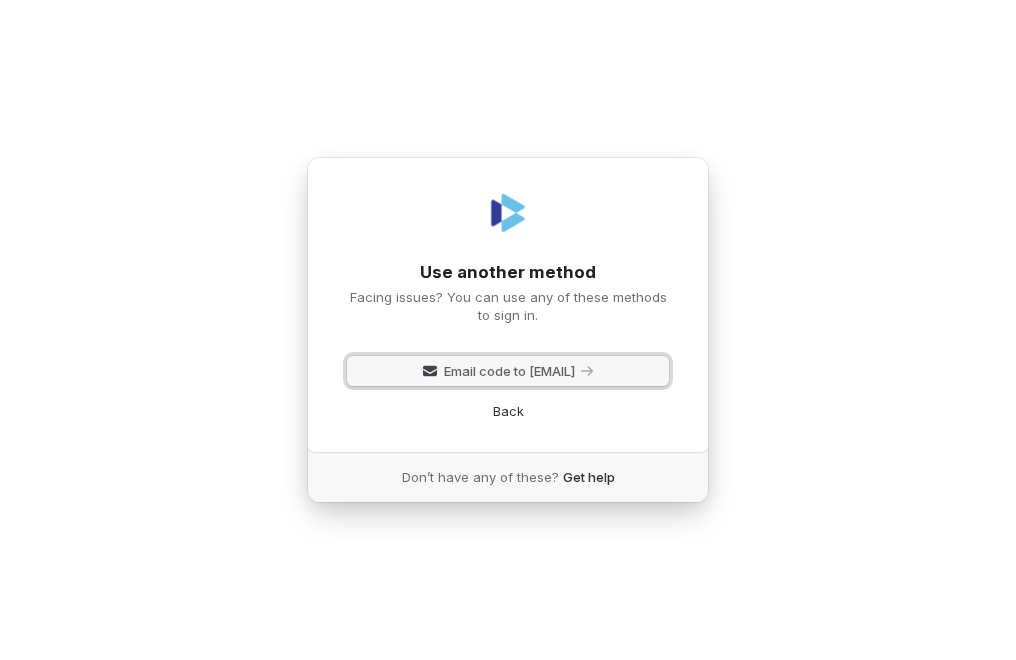 click on "Email code to shannonl@gcbank.com" at bounding box center [509, 371] 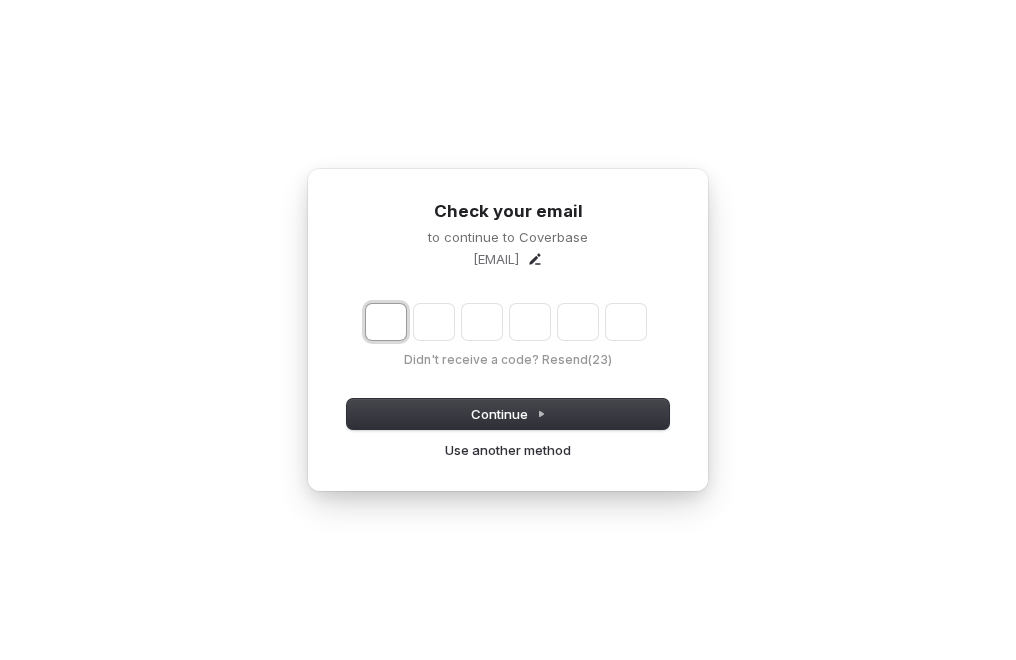 click at bounding box center (386, 322) 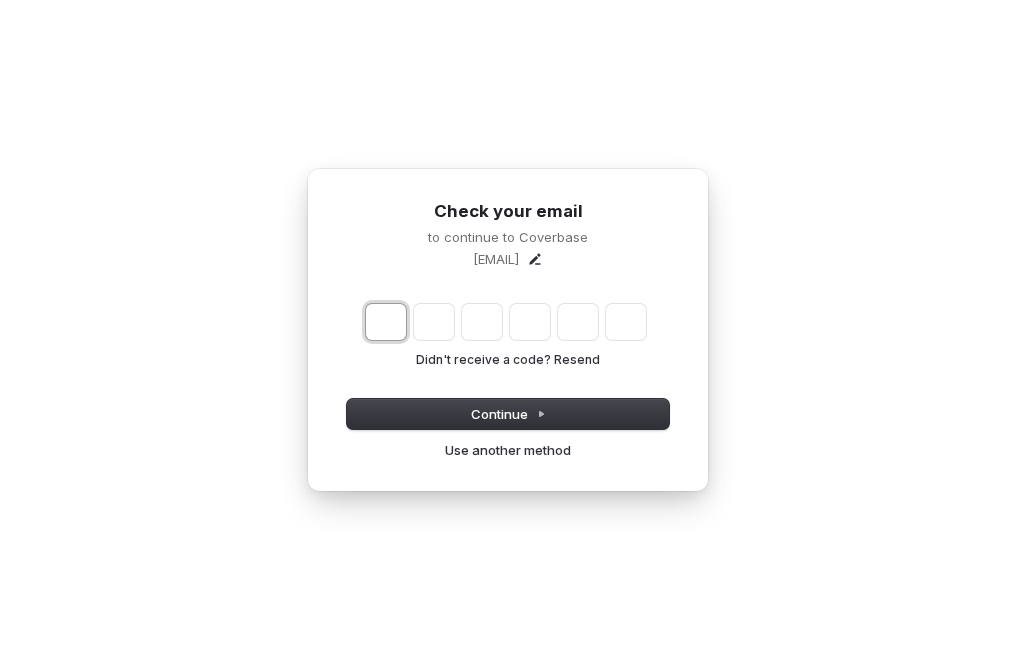 click at bounding box center [386, 322] 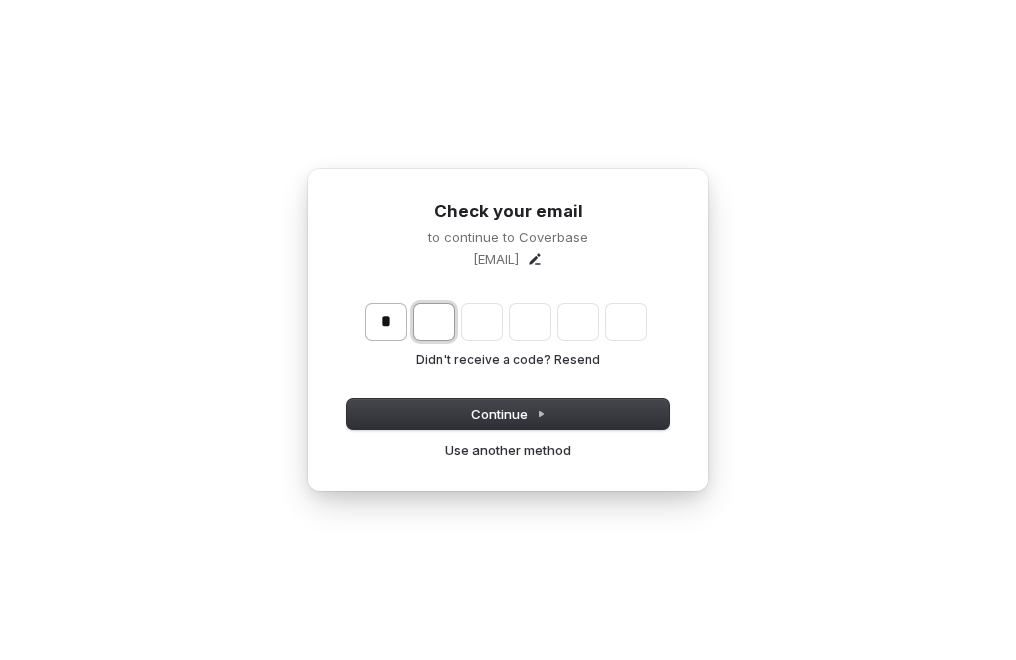 type on "*" 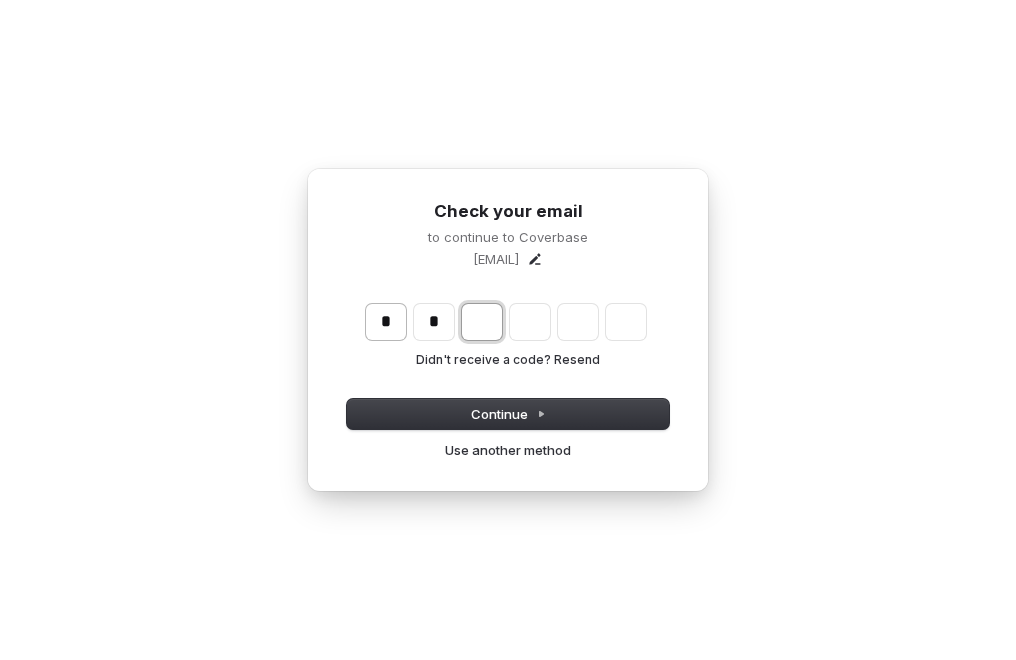 type on "**" 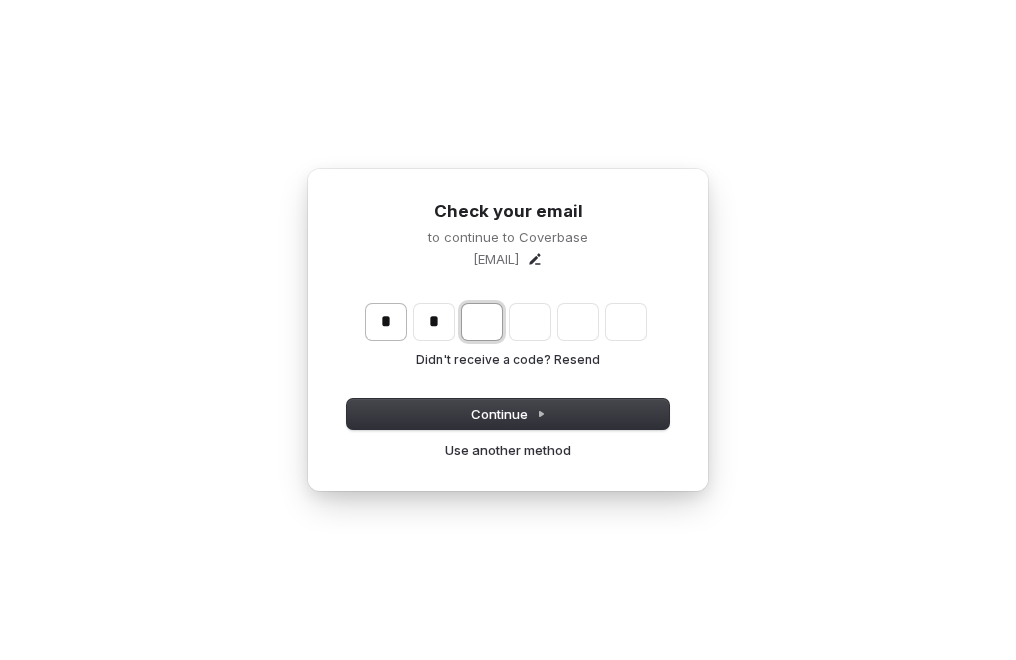 type on "*" 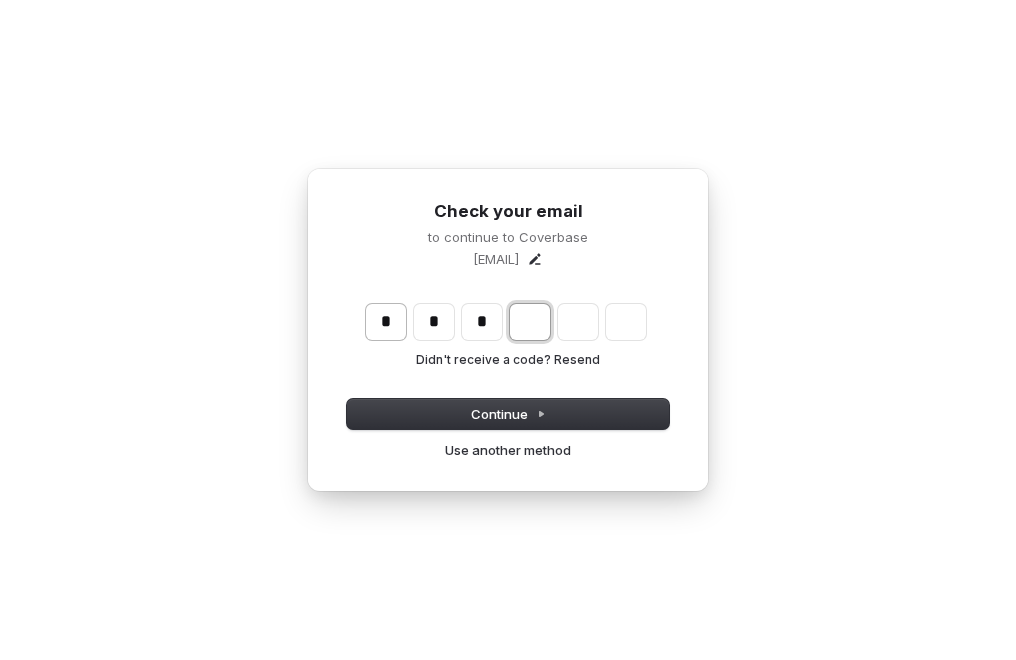 type on "***" 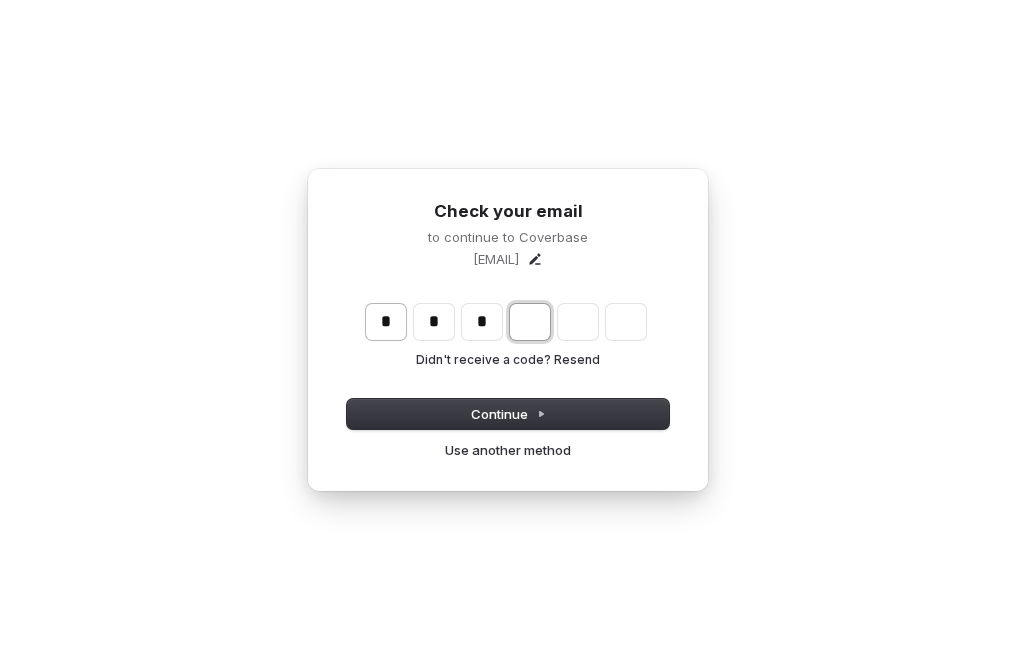 type on "*" 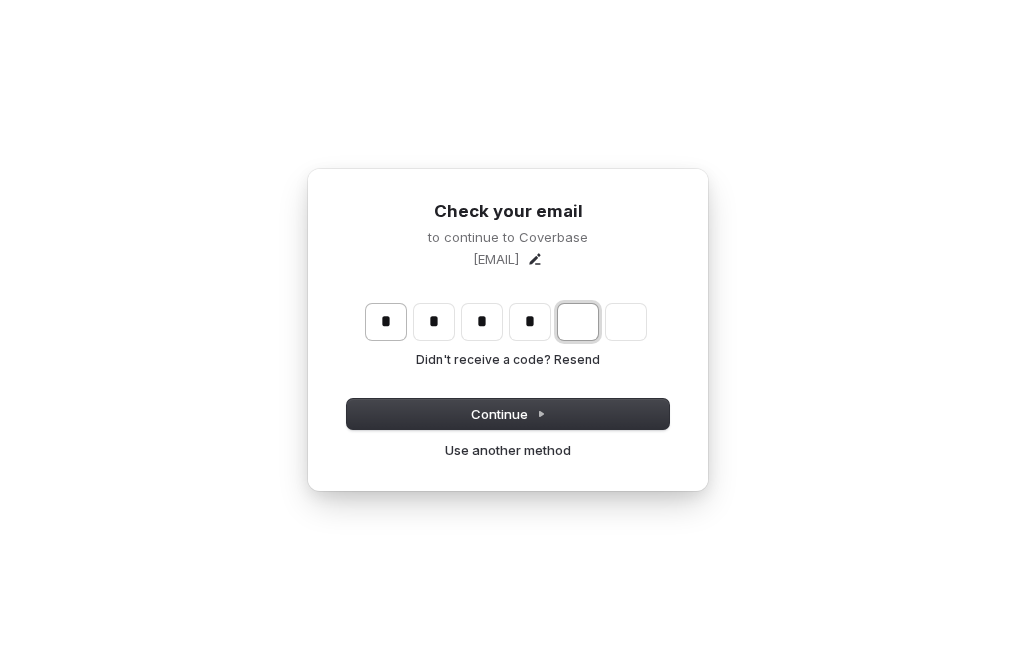 type on "****" 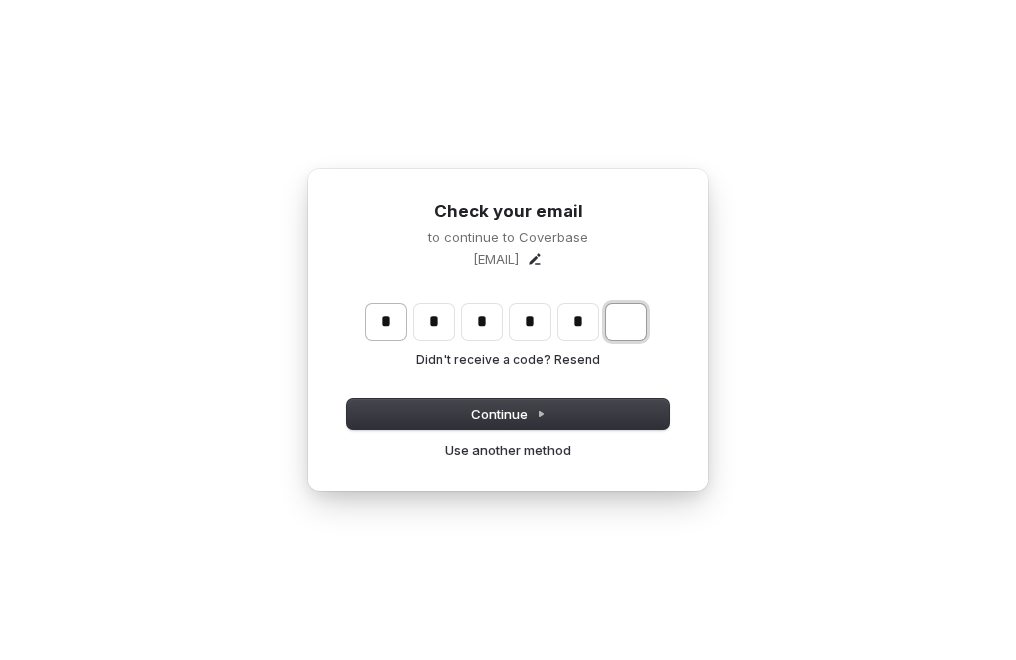 type on "******" 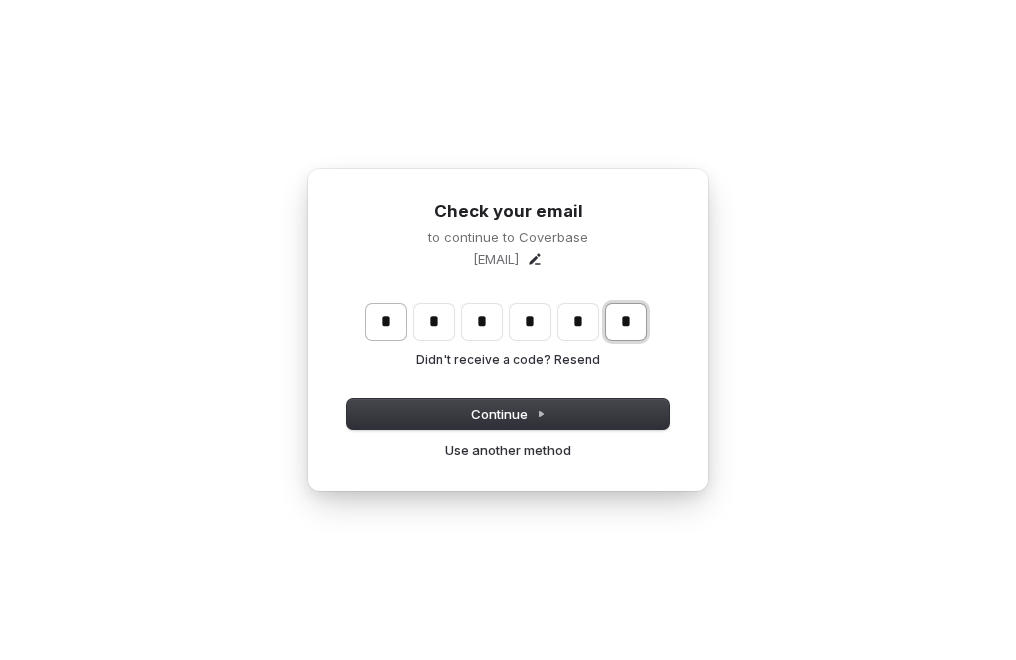 type on "*" 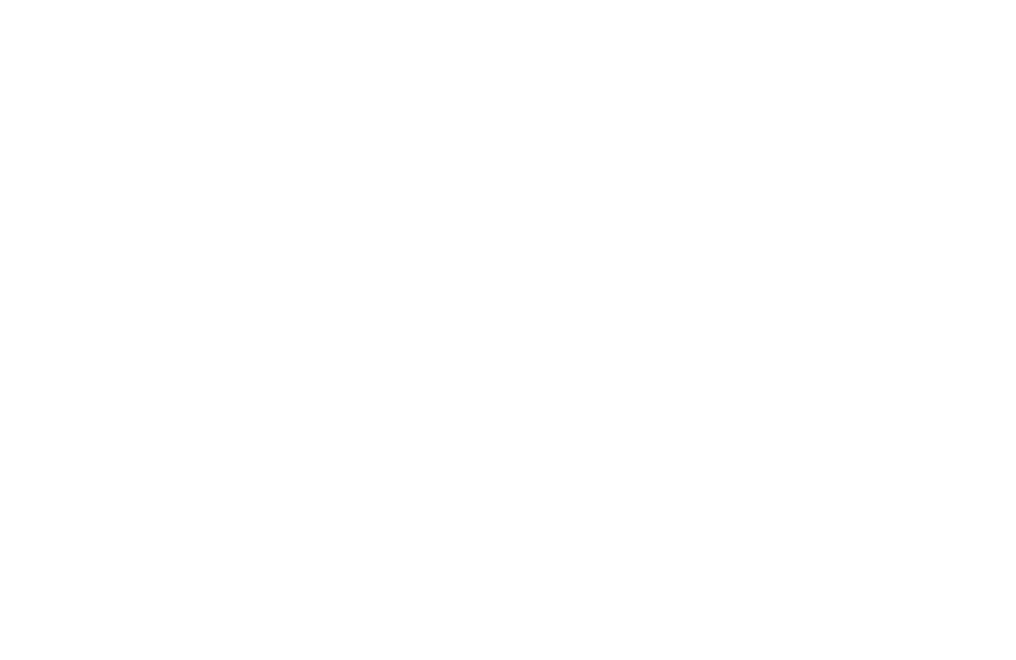 scroll, scrollTop: 0, scrollLeft: 0, axis: both 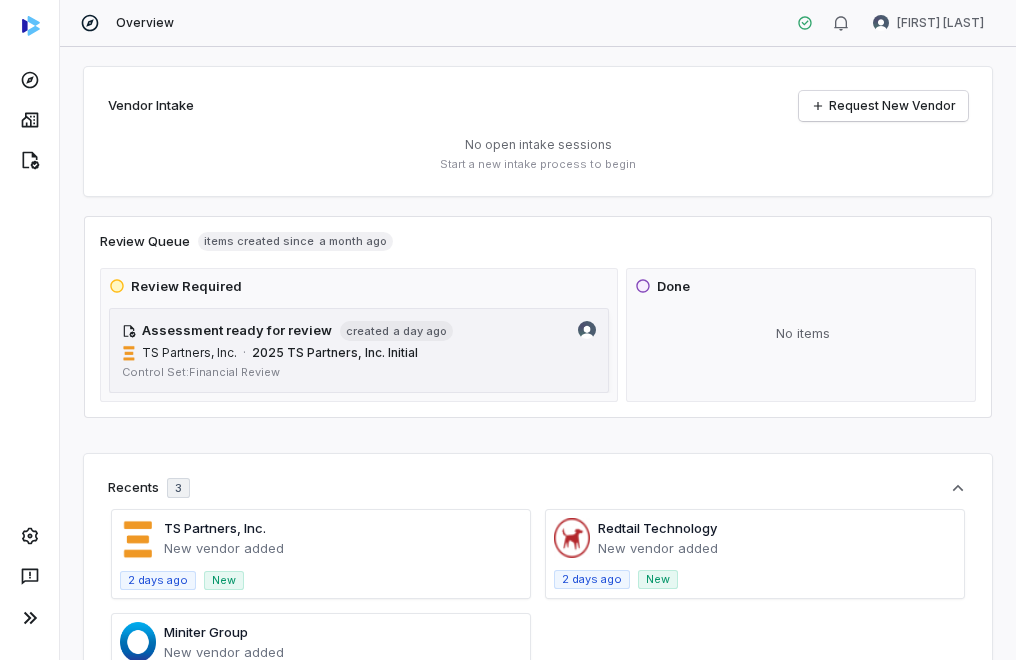click on "TS Partners, Inc. · 2025 TS Partners, Inc. Initial" at bounding box center [359, 353] 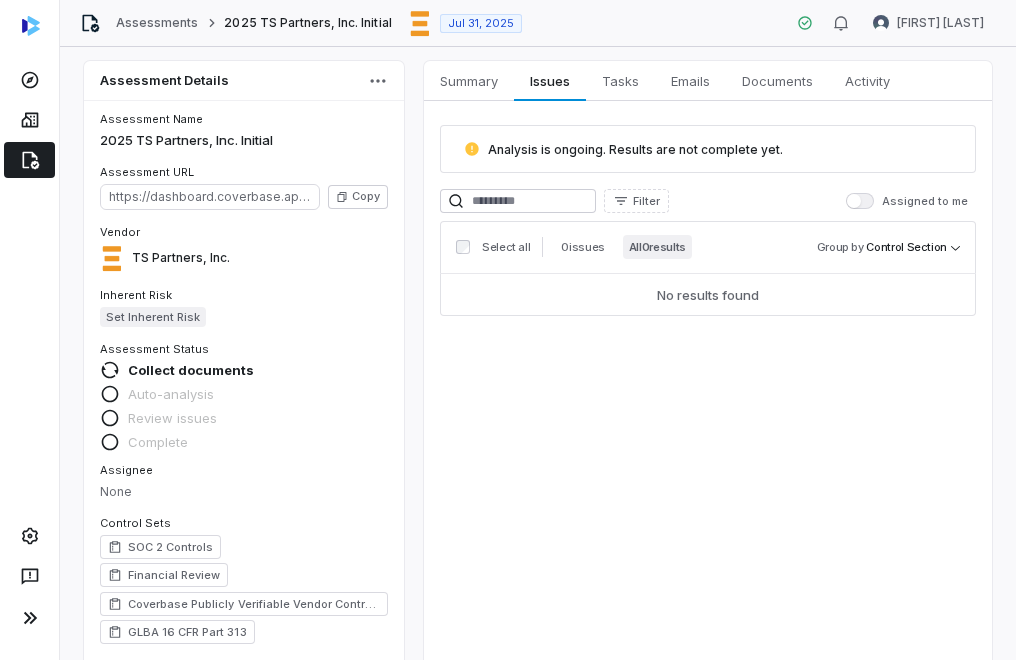 scroll, scrollTop: 0, scrollLeft: 0, axis: both 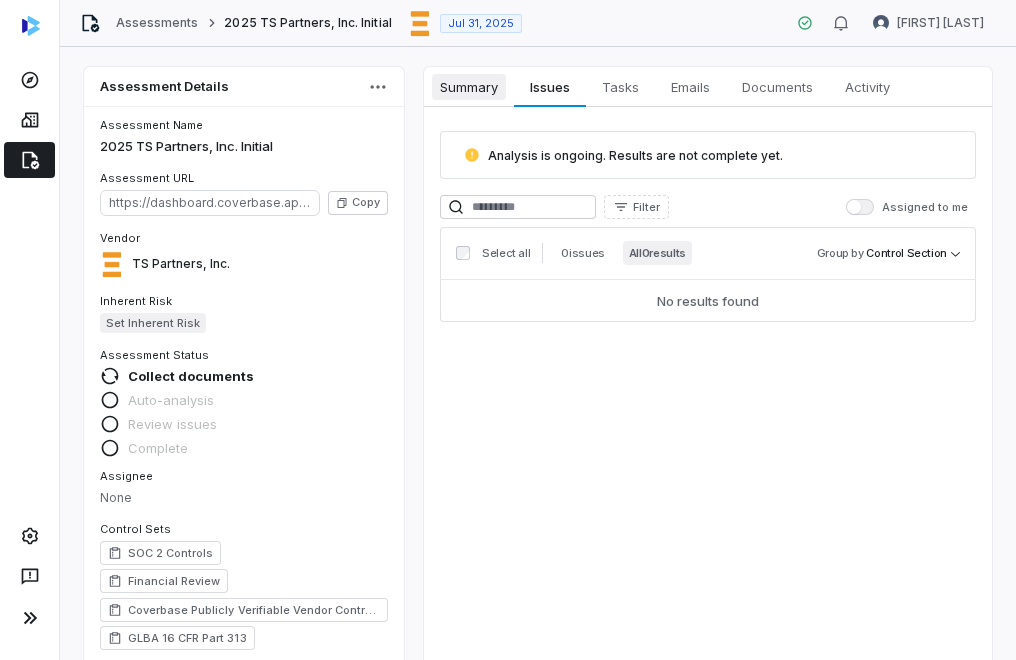click on "Summary" at bounding box center (469, 87) 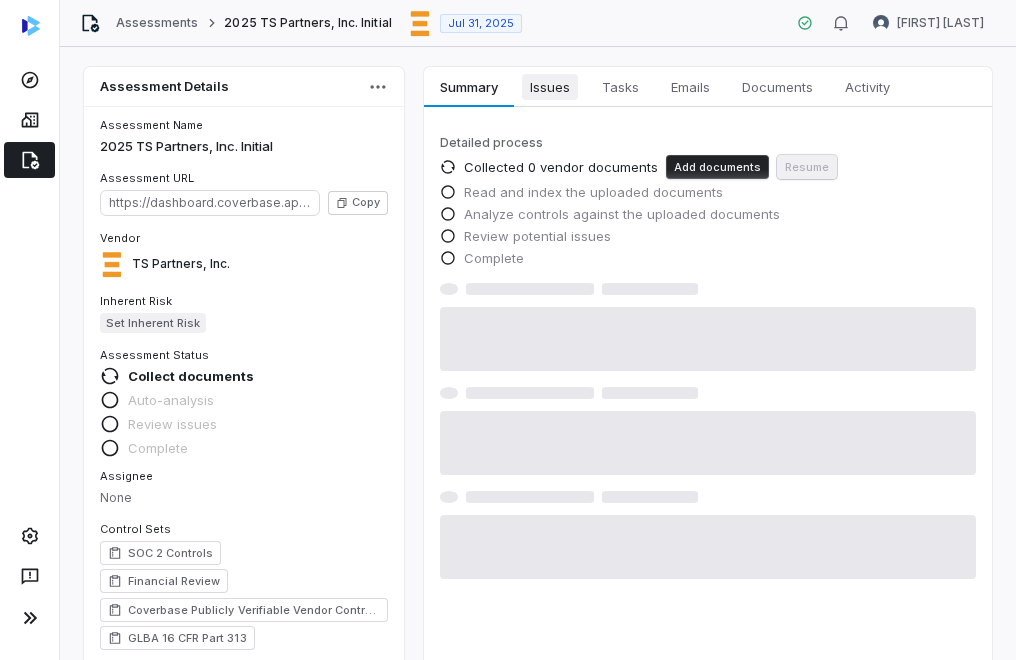 click on "Issues Issues" at bounding box center (550, 87) 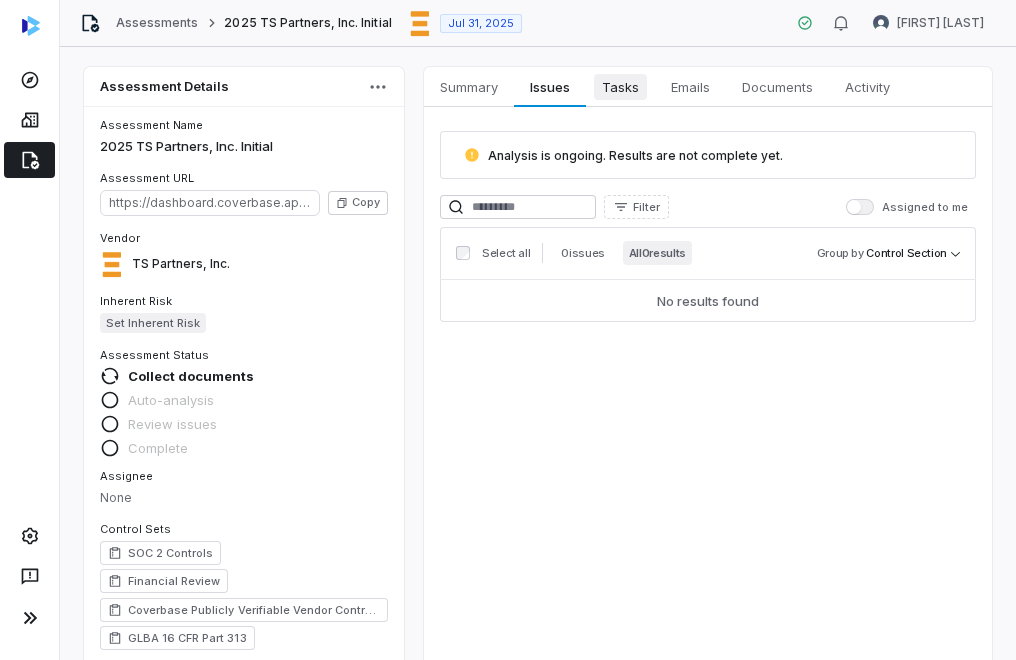 click on "Tasks" at bounding box center (620, 87) 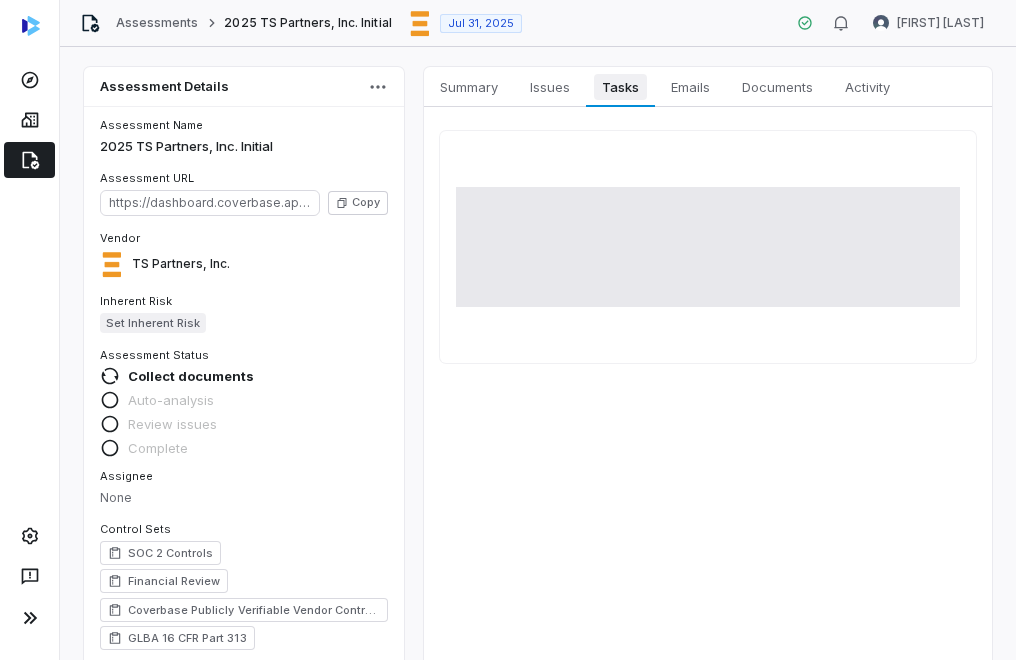 click on "Tasks" at bounding box center [620, 87] 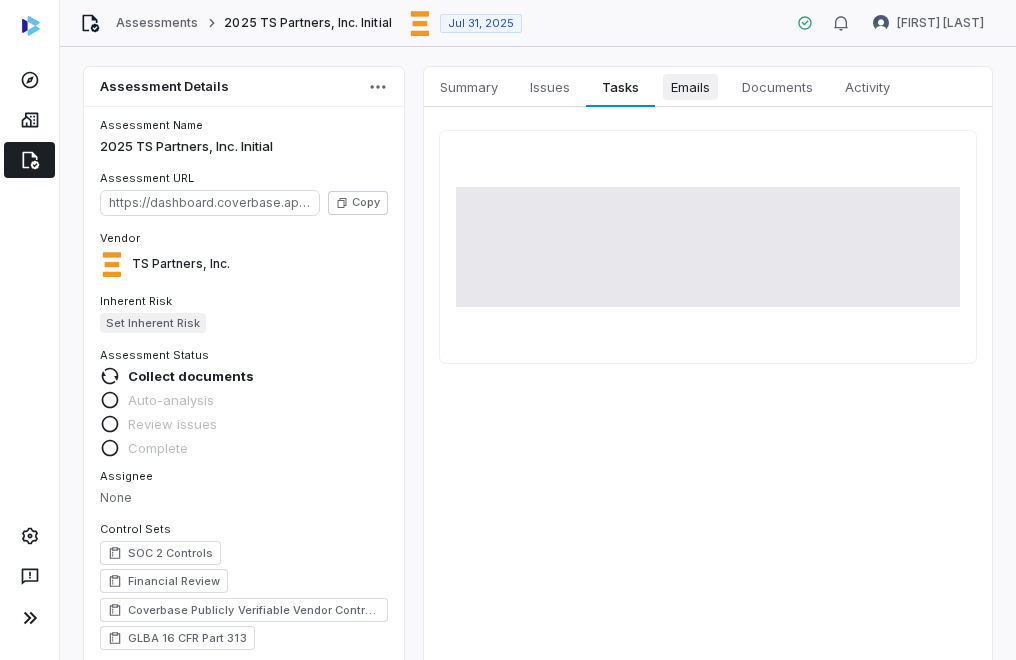 click on "Emails Emails" at bounding box center [690, 87] 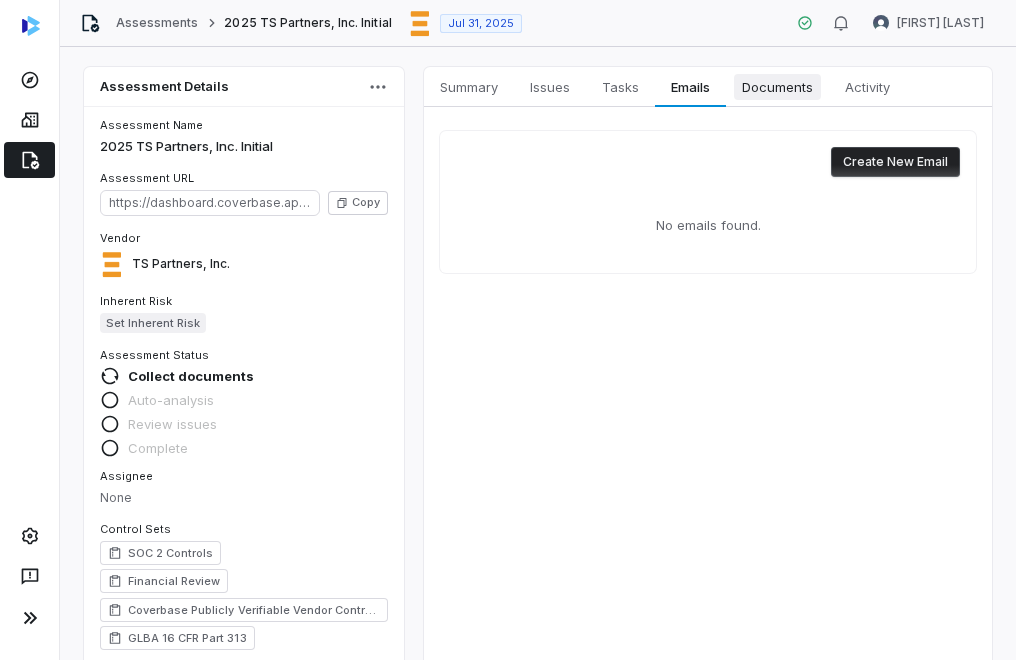 click on "Documents" at bounding box center [777, 87] 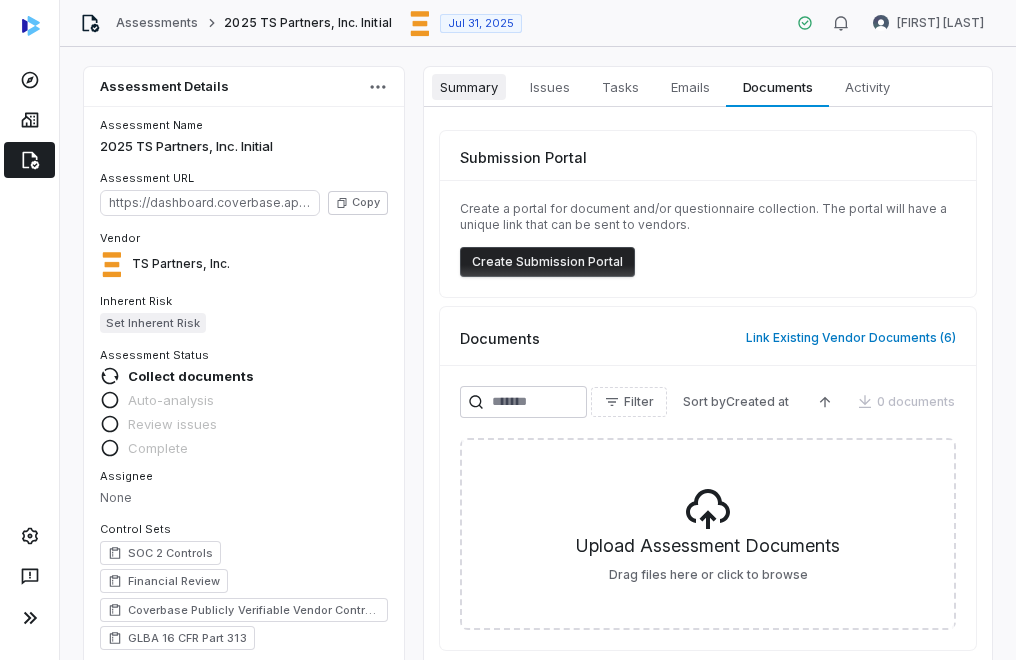 click on "Summary" at bounding box center (469, 87) 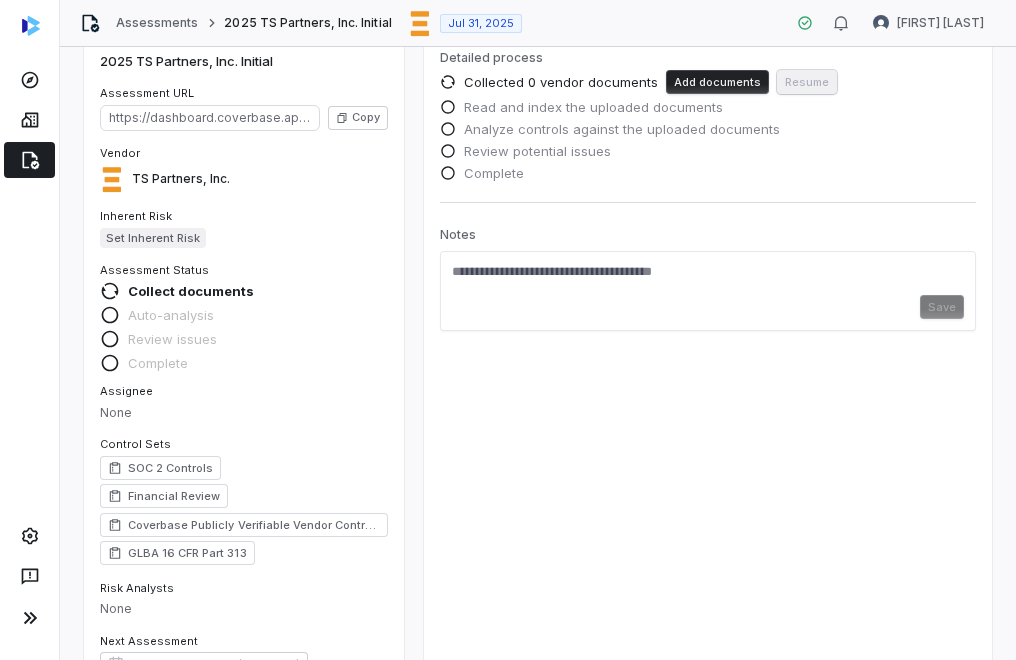 scroll, scrollTop: 0, scrollLeft: 0, axis: both 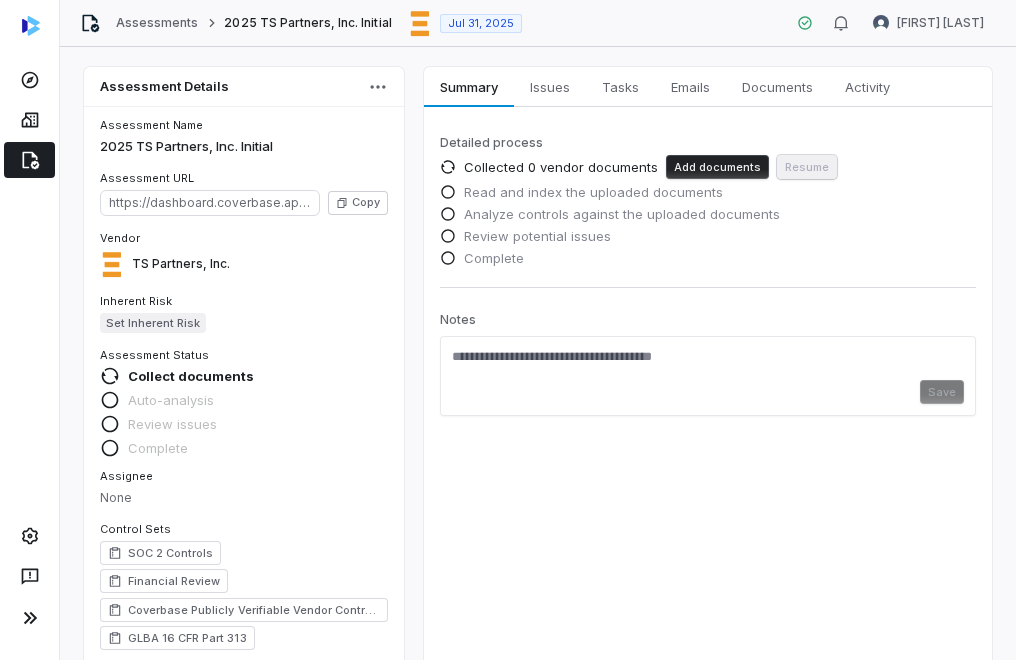click at bounding box center [31, 26] 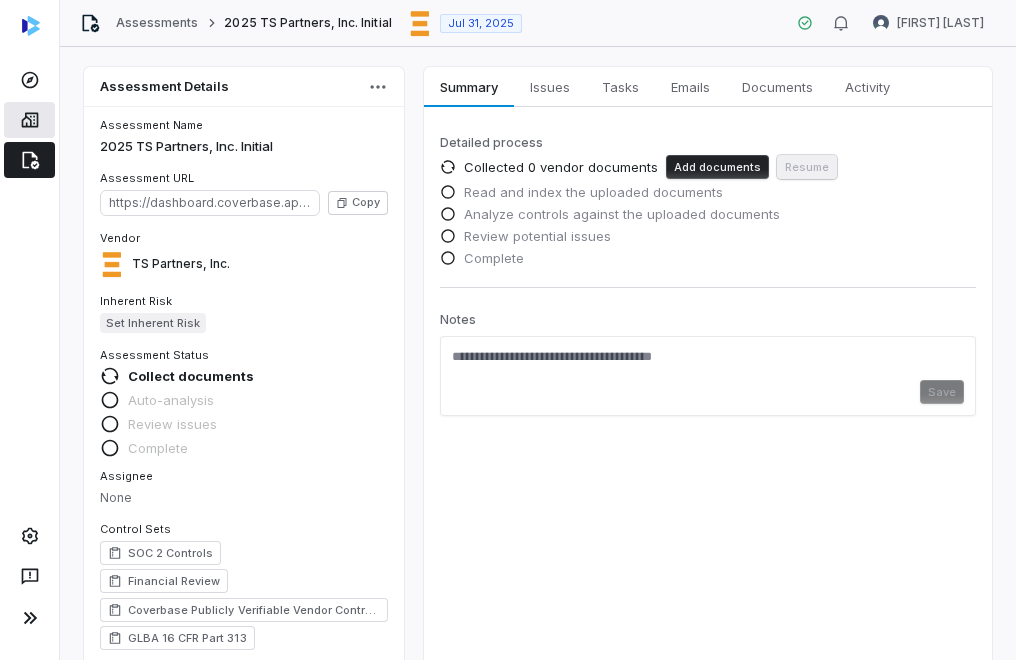 click 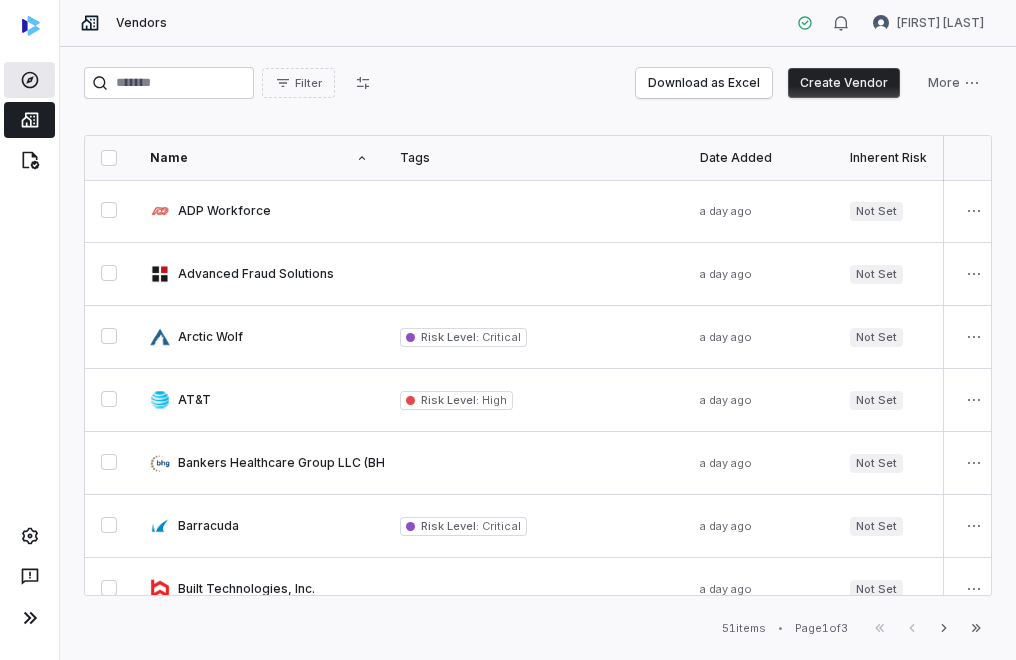 click 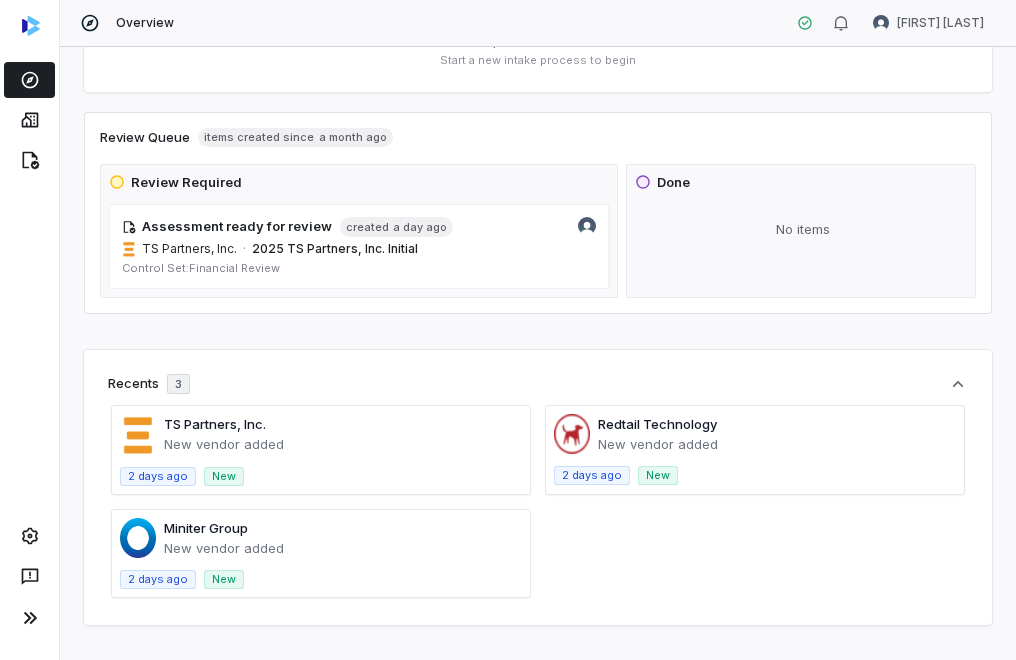 scroll, scrollTop: 100, scrollLeft: 0, axis: vertical 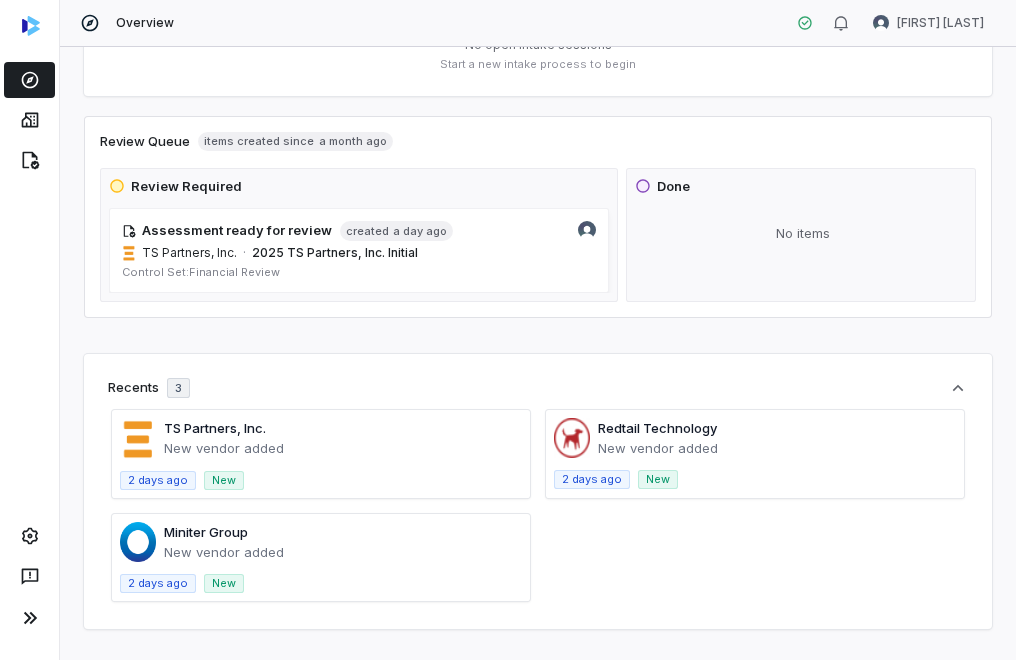 click at bounding box center [321, 454] 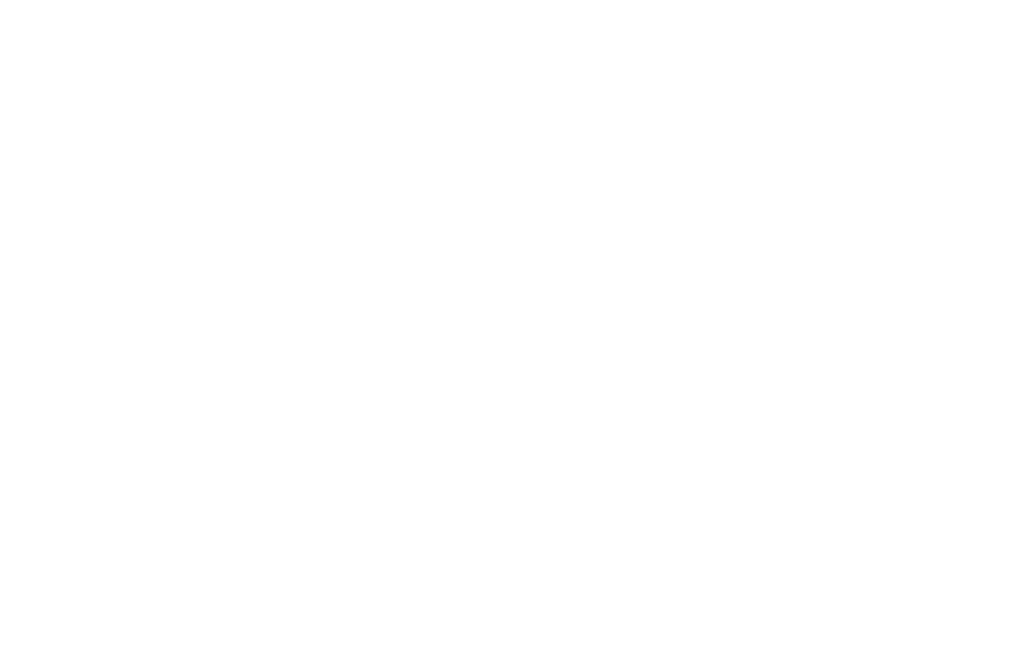 scroll, scrollTop: 0, scrollLeft: 0, axis: both 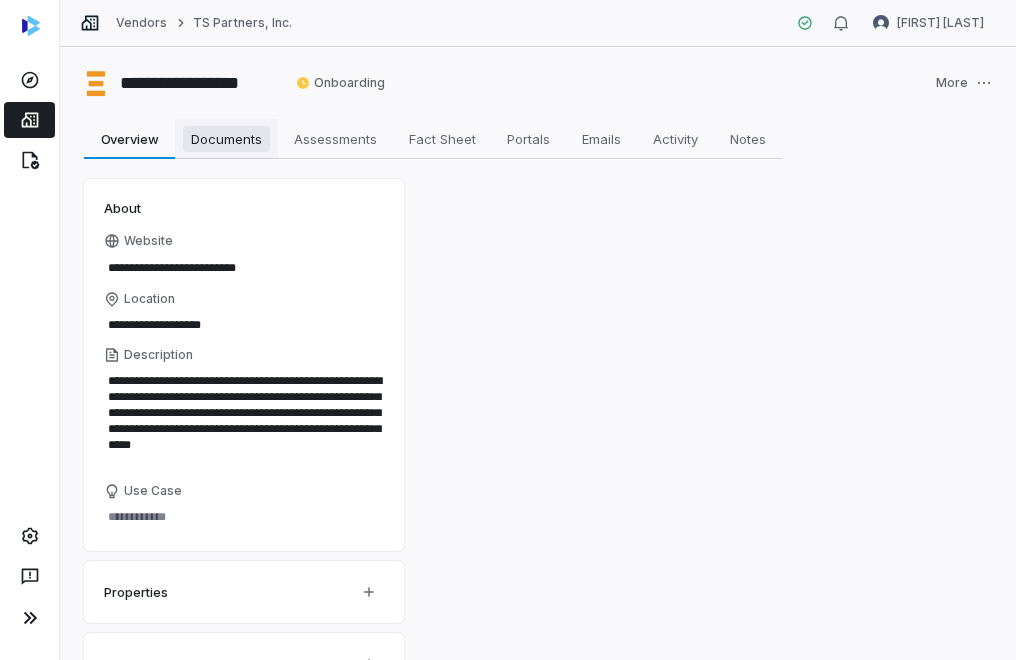 click on "Documents Documents" at bounding box center [226, 139] 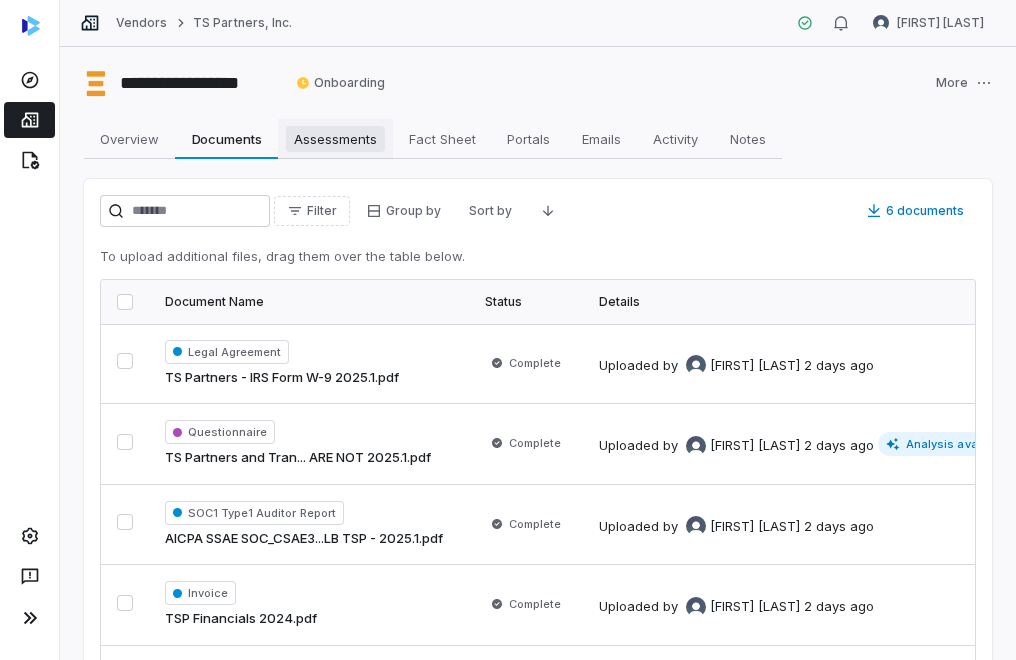 click on "Assessments" at bounding box center [335, 139] 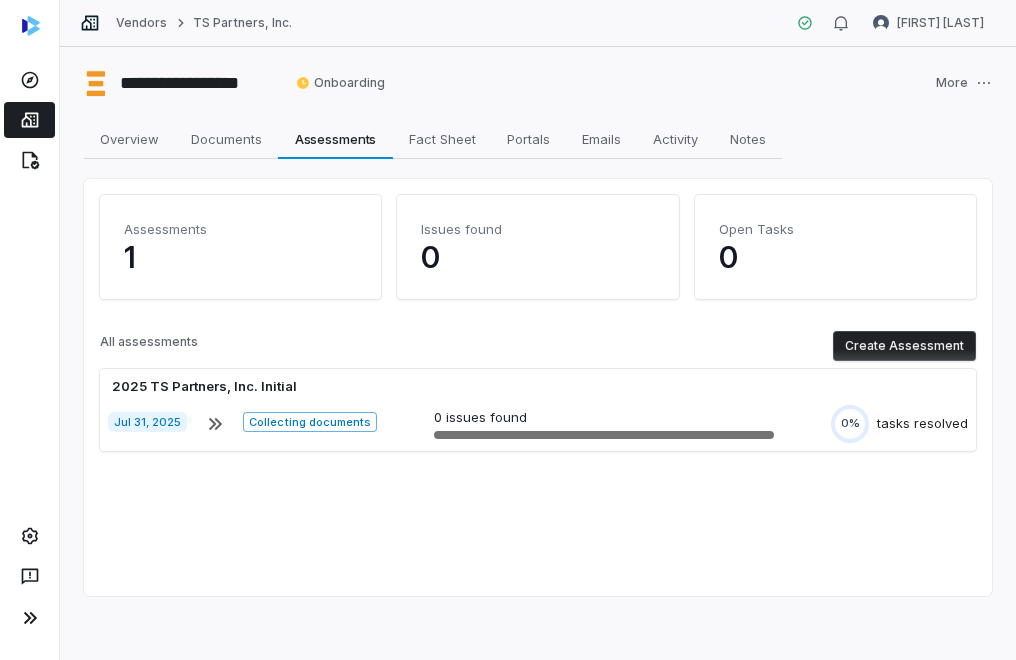 click on "Create Assessment" at bounding box center [904, 346] 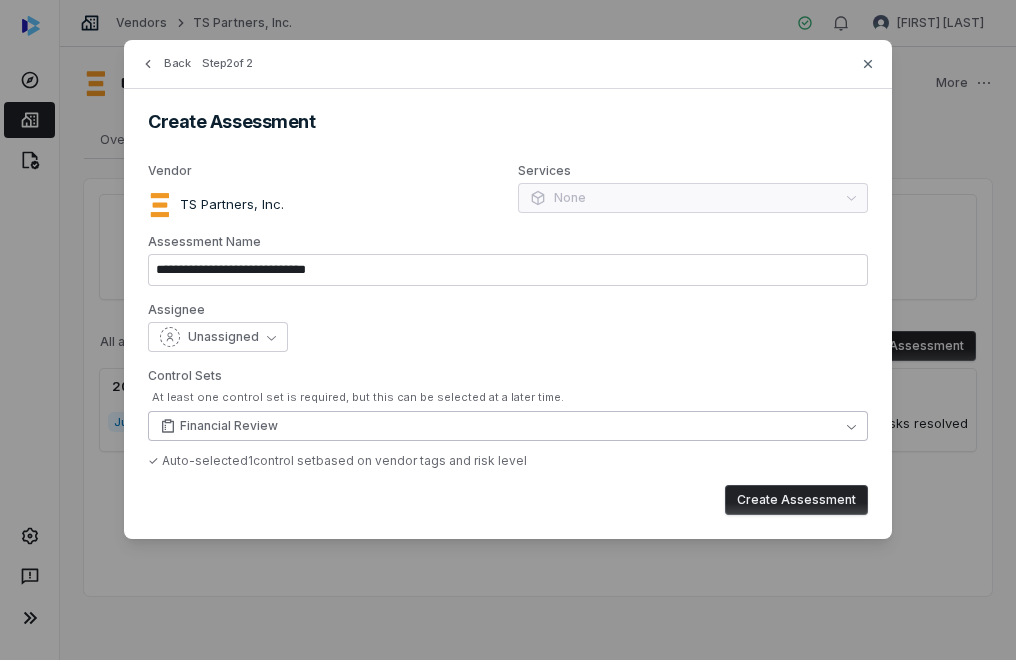 click on "Financial Review" at bounding box center (508, 426) 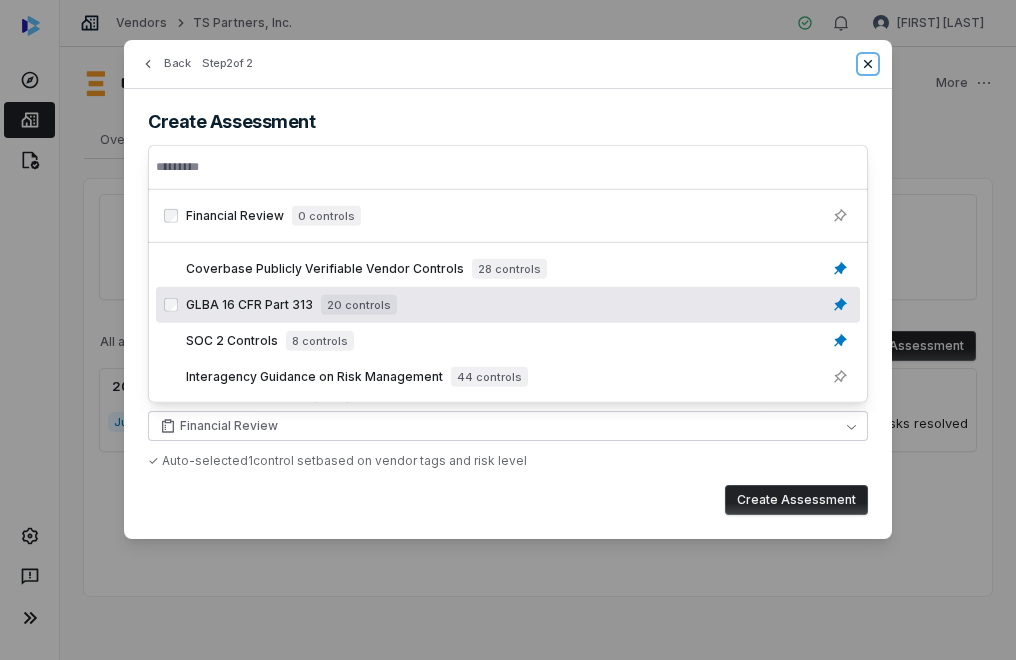 click 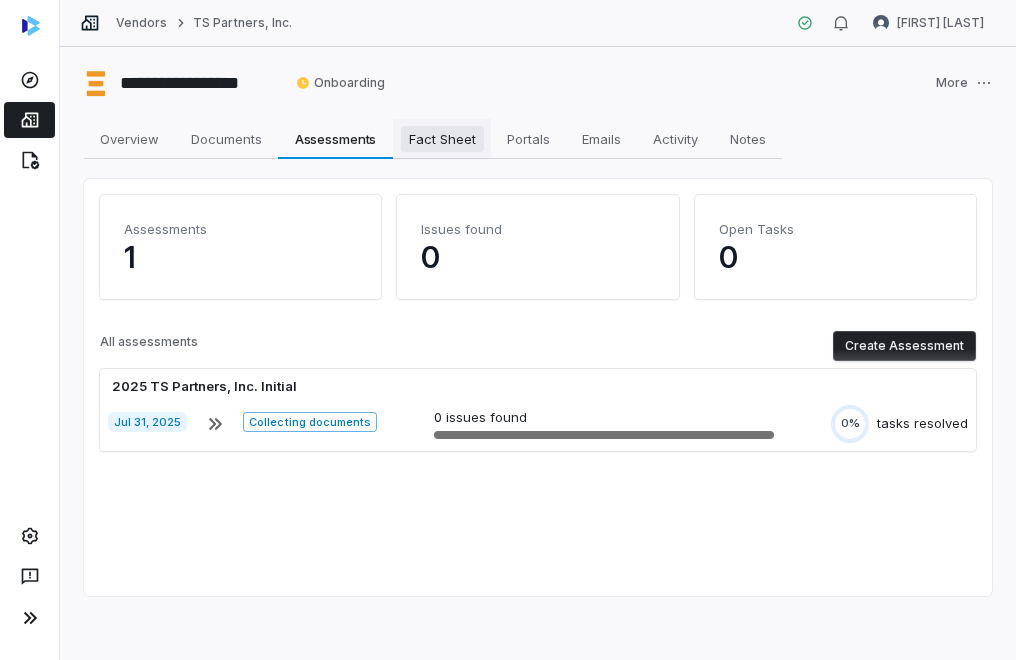 click on "Fact Sheet" at bounding box center (442, 139) 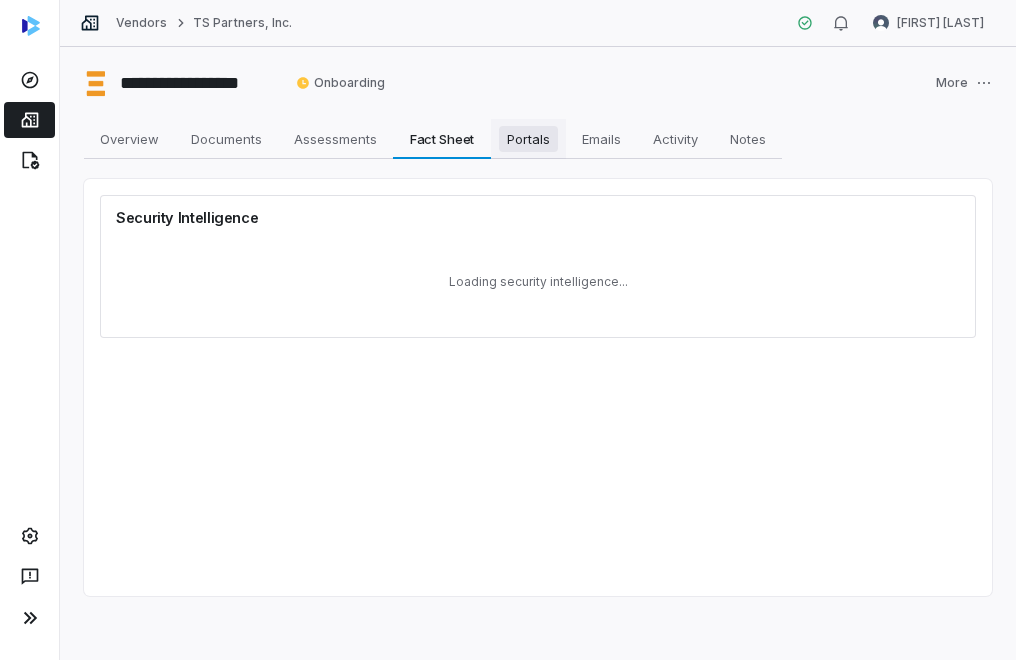 click on "Portals" at bounding box center [528, 139] 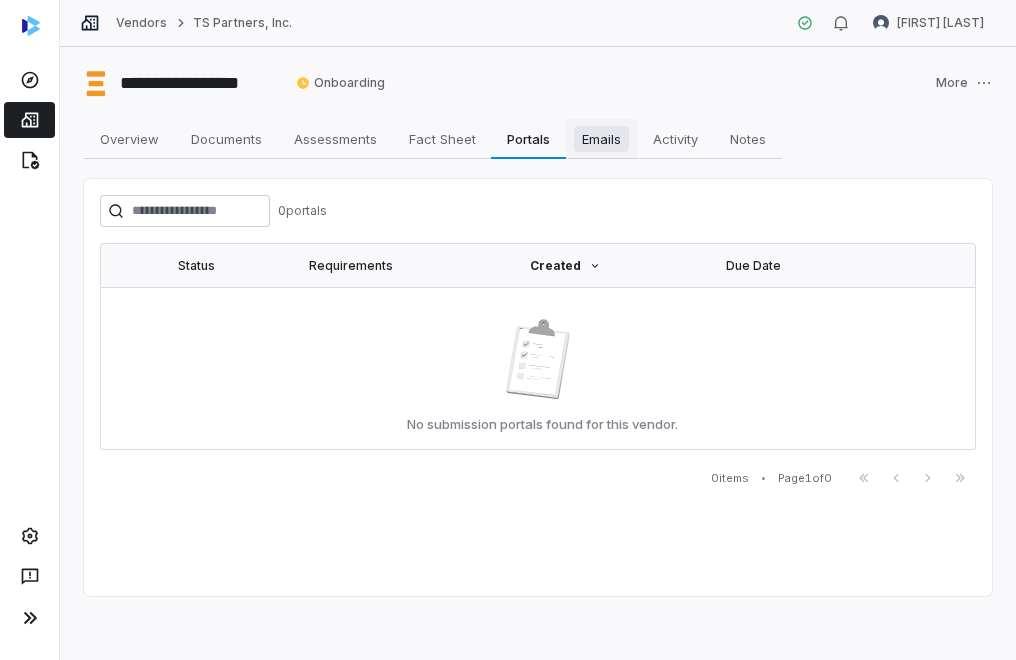 click on "Emails" at bounding box center (601, 139) 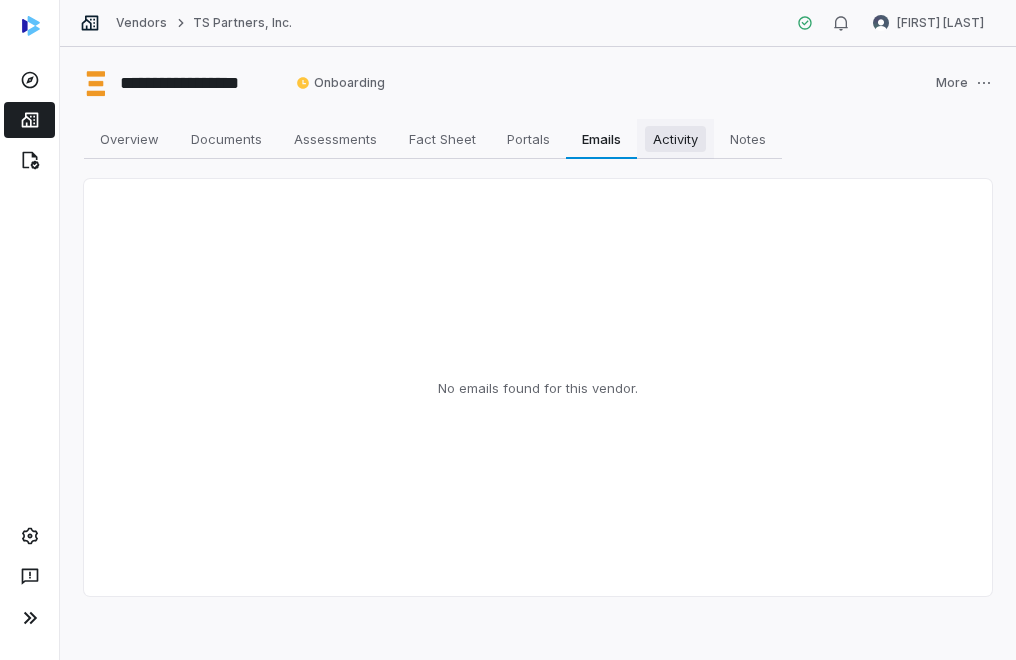 click on "Activity" at bounding box center [675, 139] 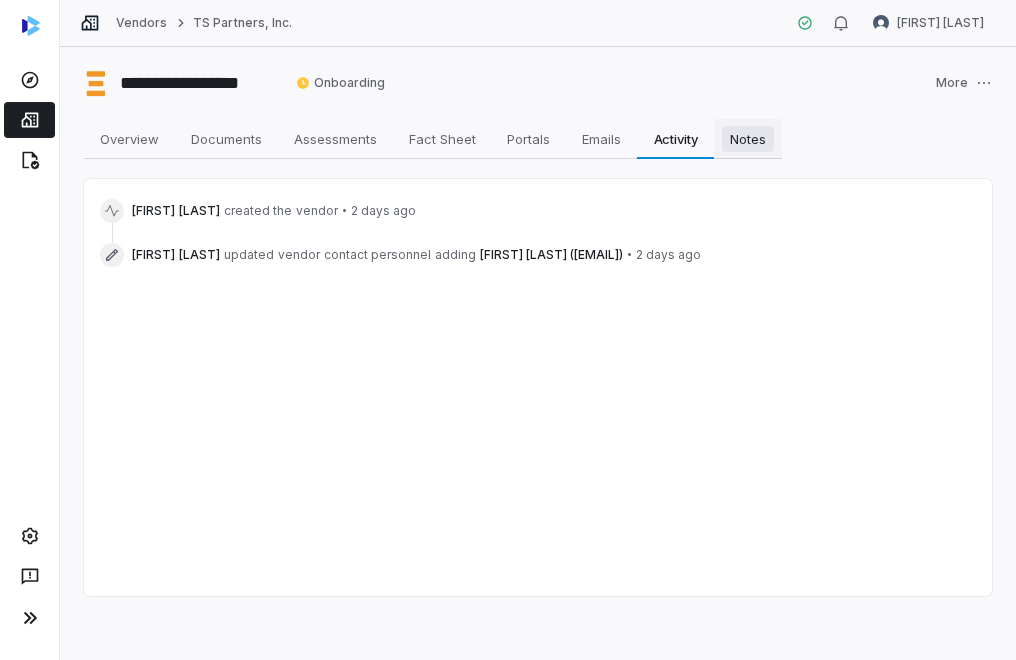 click on "Notes" at bounding box center [748, 139] 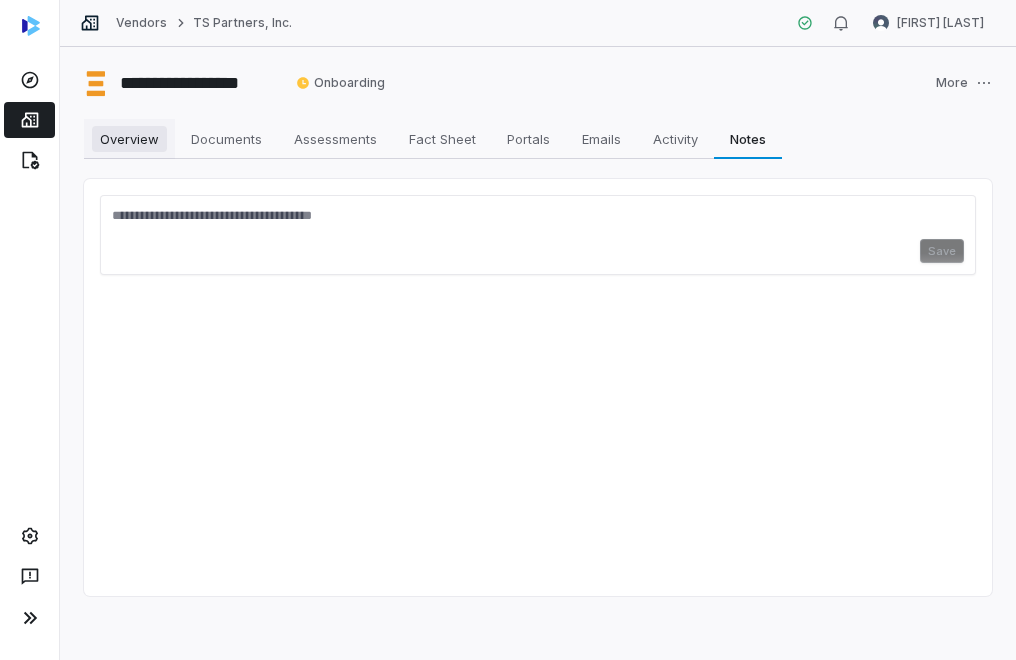 click on "Overview" at bounding box center [129, 139] 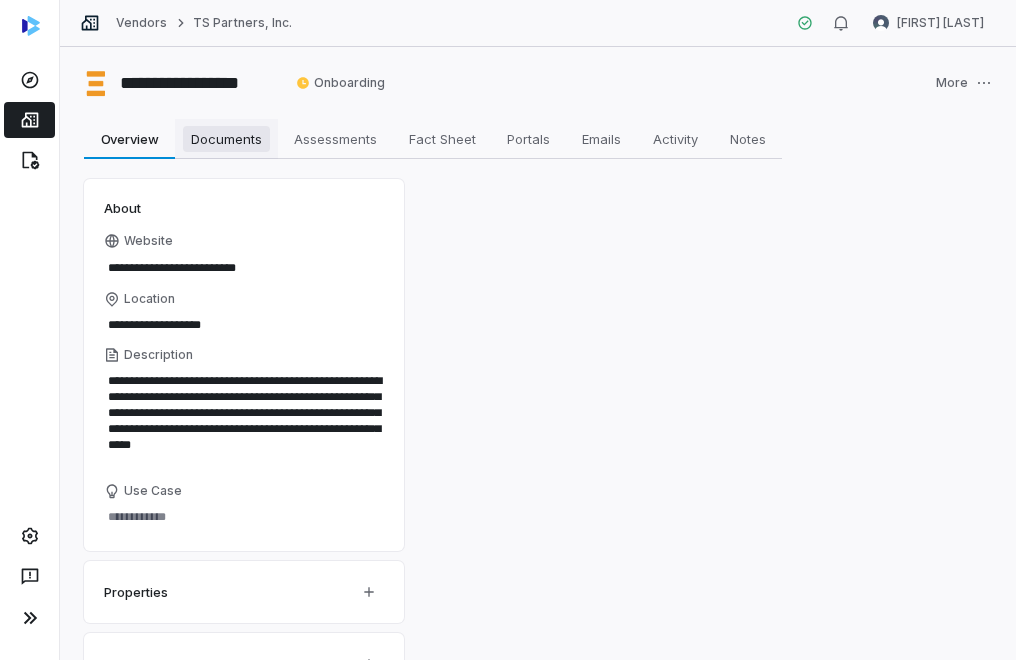 click on "Documents" at bounding box center [226, 139] 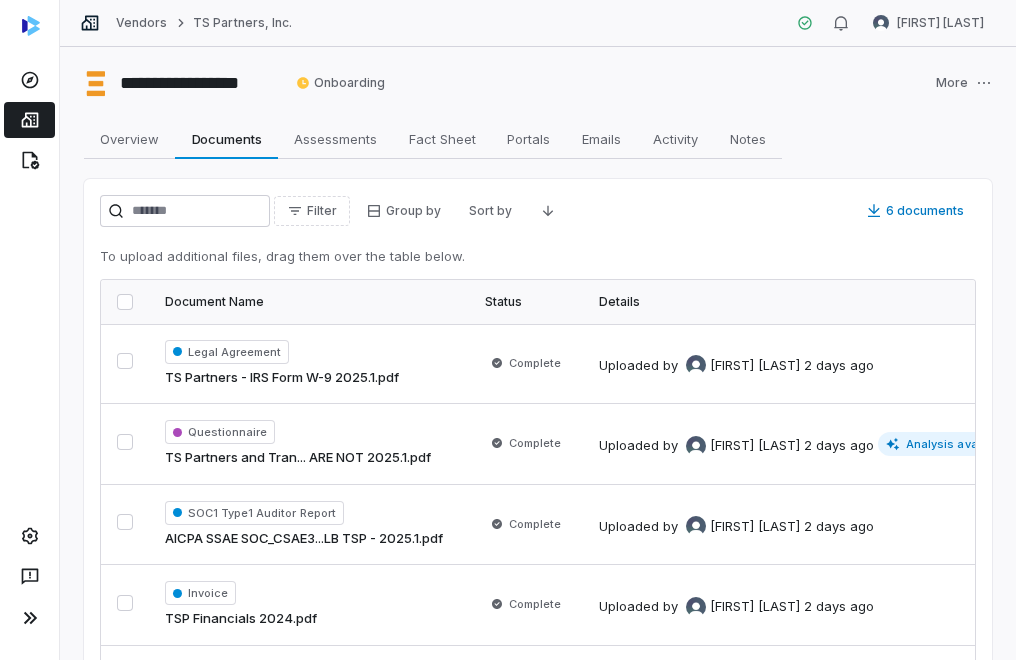 click on "Vendors TS Partners, Inc. Shannon LeBlanc" at bounding box center [538, 23] 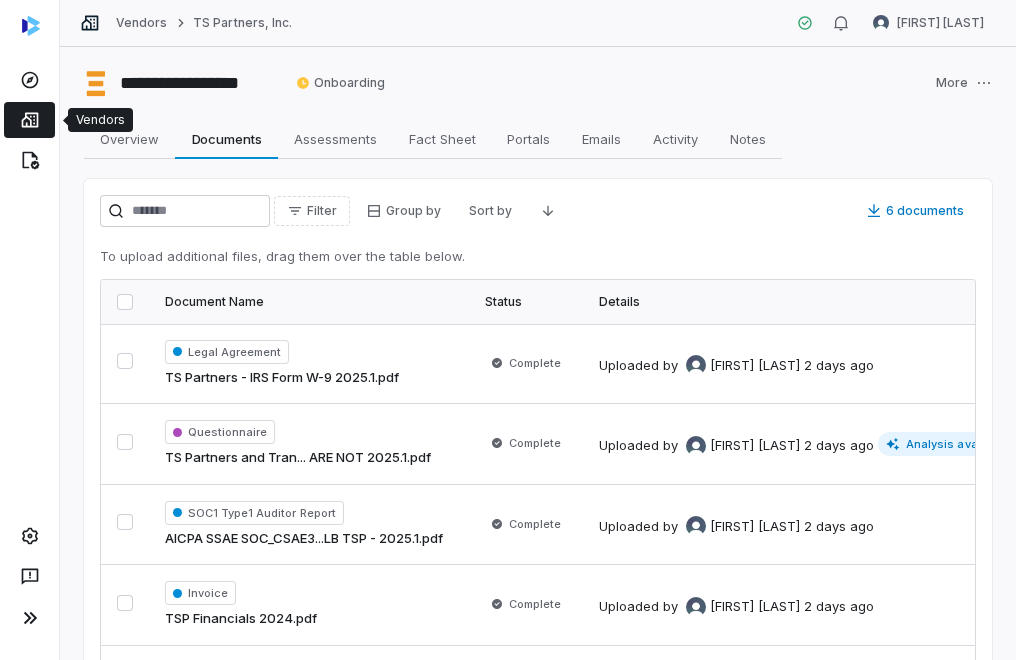 click 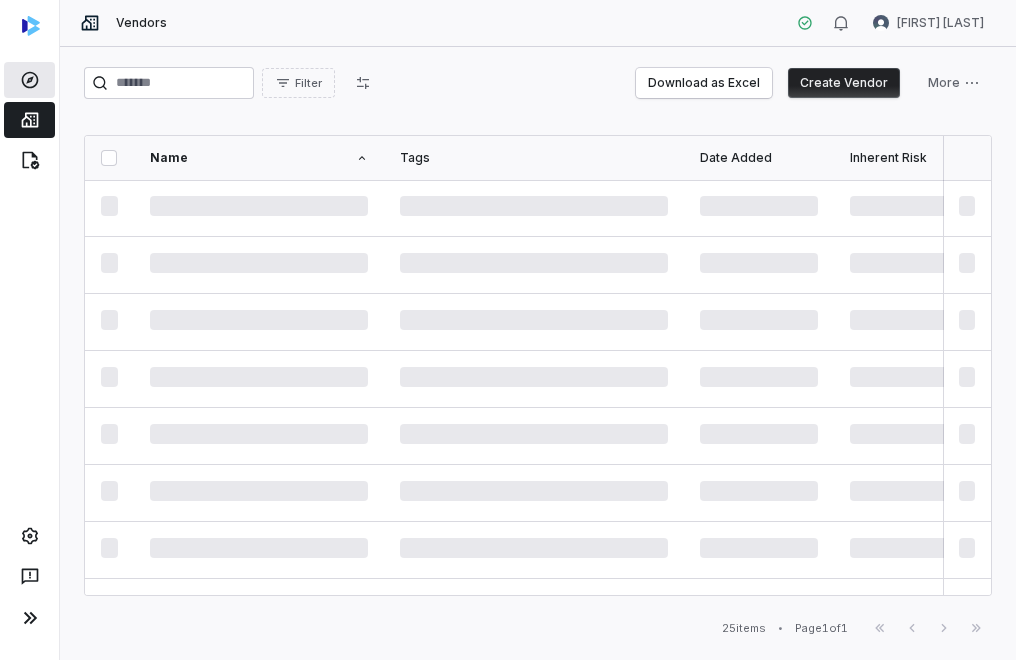 click at bounding box center [29, 80] 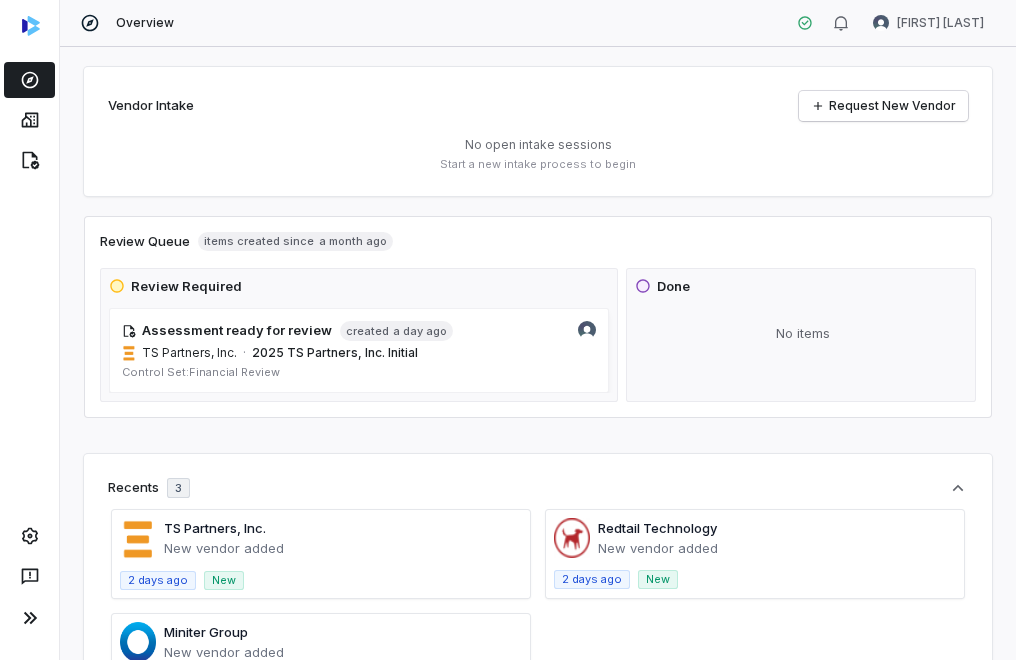 click on "Assessment ready for review created  a day ago TS Partners, Inc. · 2025 TS Partners, Inc. Initial Control Set:  Financial Review" at bounding box center (359, 350) 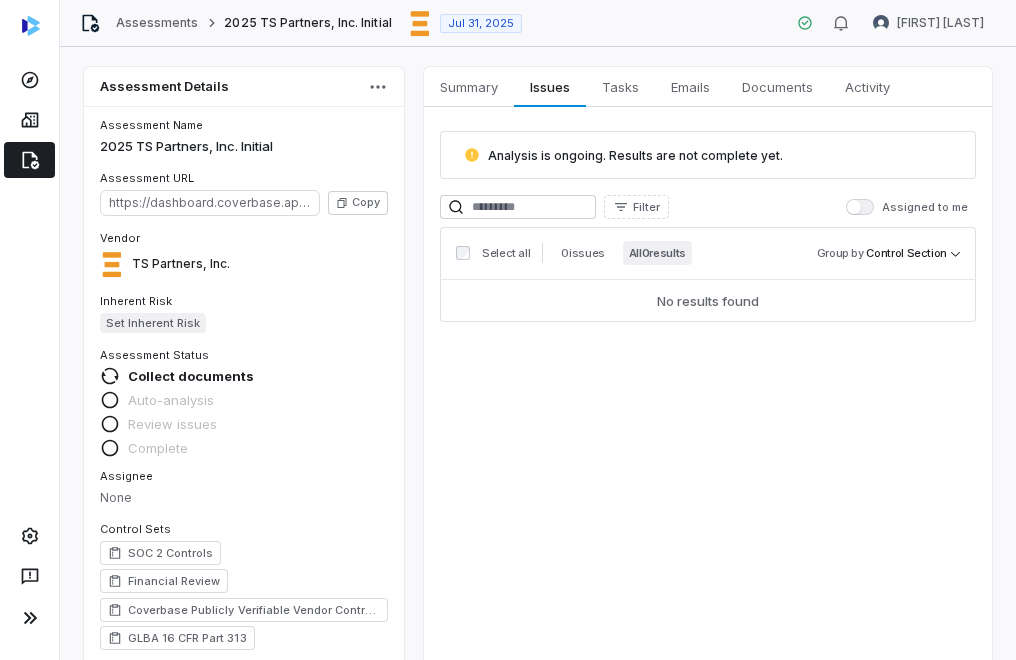 click on "Summary Summary Issues Issues Tasks Tasks Emails Emails Documents Documents Activity Activity Analysis is ongoing. Results are not complete yet. Filter Assigned to me Select all 0  issues All  0  results Group by   Control Section No results found" at bounding box center [708, 458] 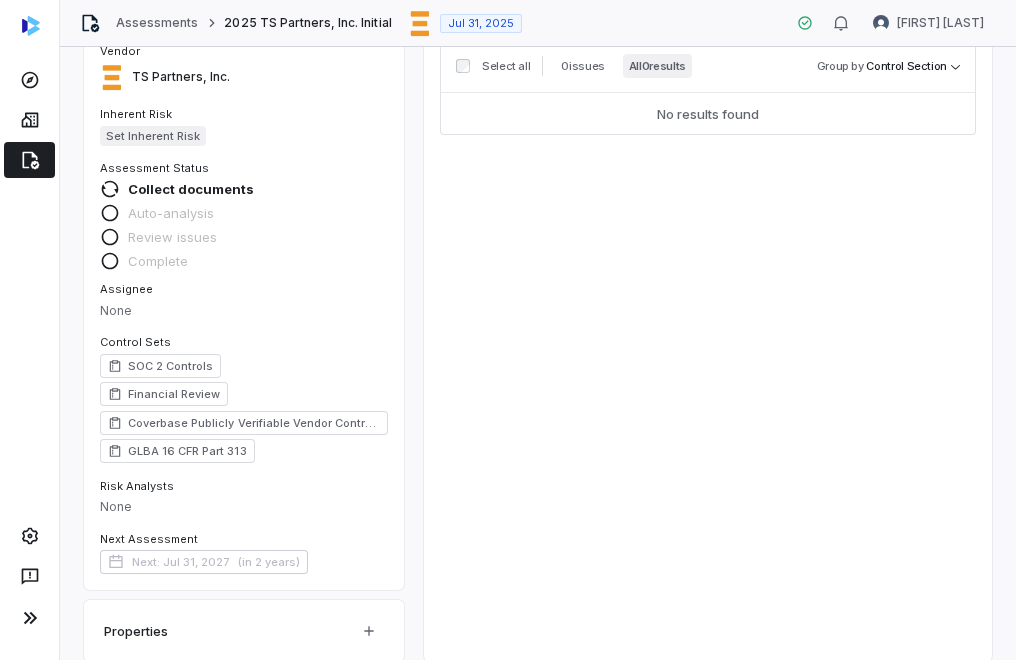 scroll, scrollTop: 200, scrollLeft: 0, axis: vertical 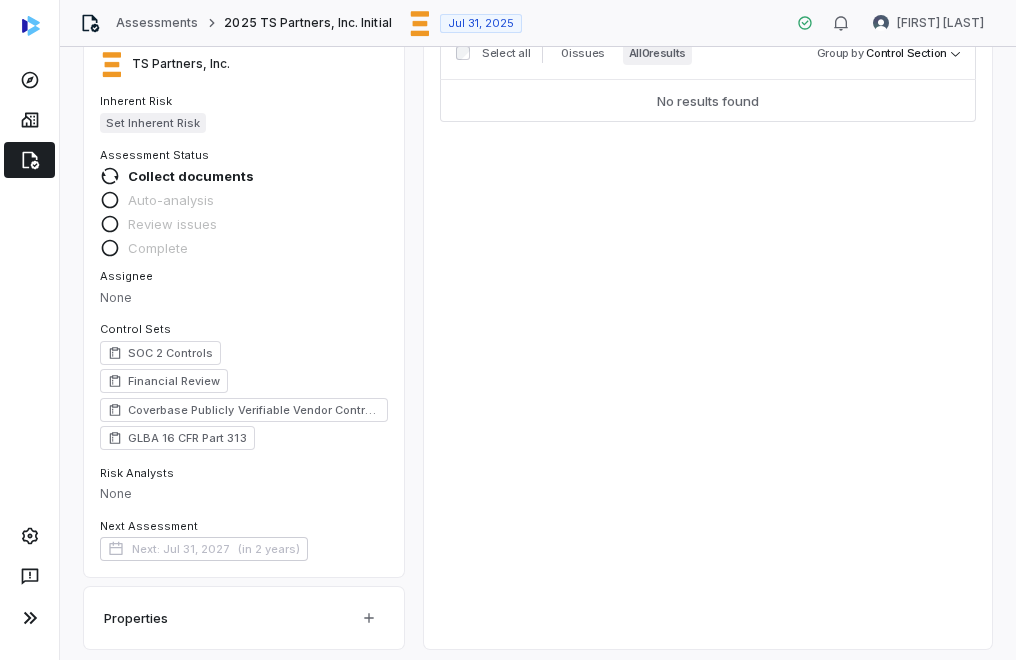 click on "Summary Summary Issues Issues Tasks Tasks Emails Emails Documents Documents Activity Activity Analysis is ongoing. Results are not complete yet. Filter Assigned to me Select all 0  issues All  0  results Group by   Control Section No results found" at bounding box center [708, 258] 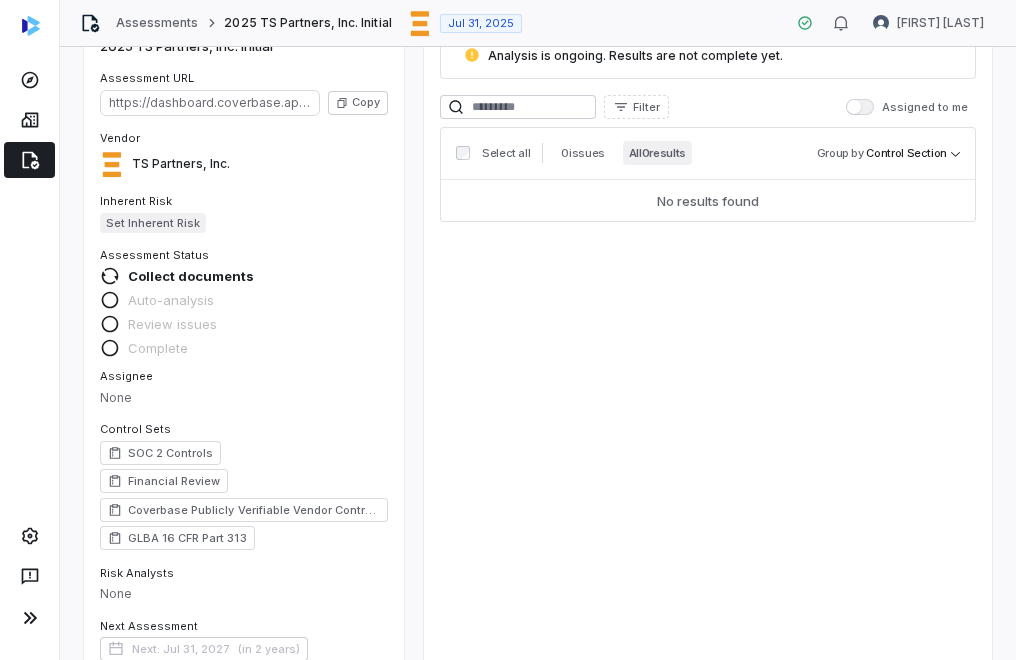 scroll, scrollTop: 0, scrollLeft: 0, axis: both 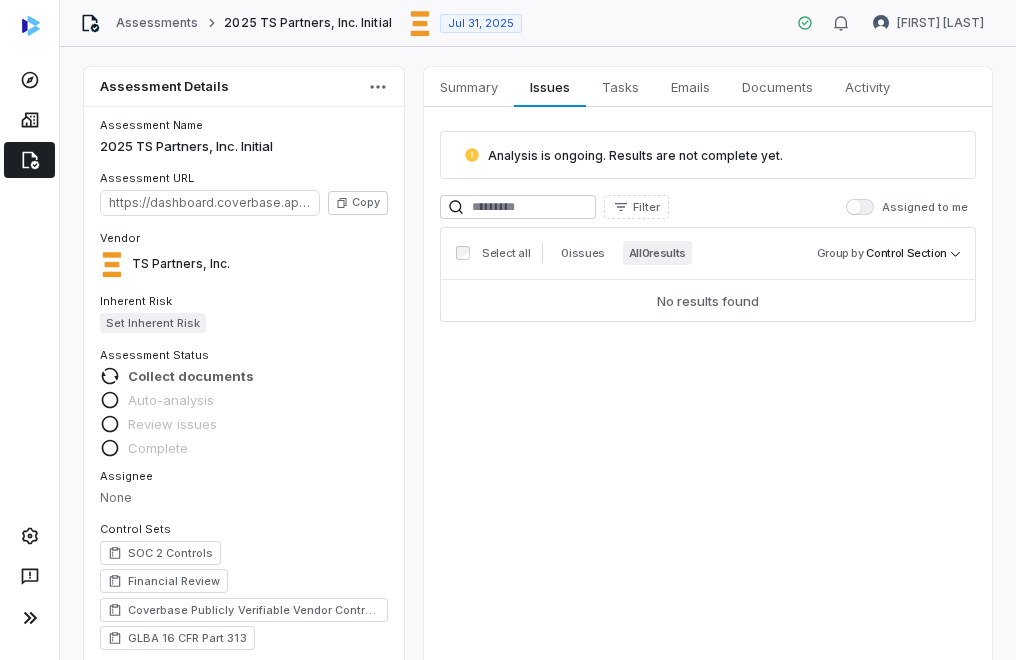 click on "Collect documents" at bounding box center [191, 376] 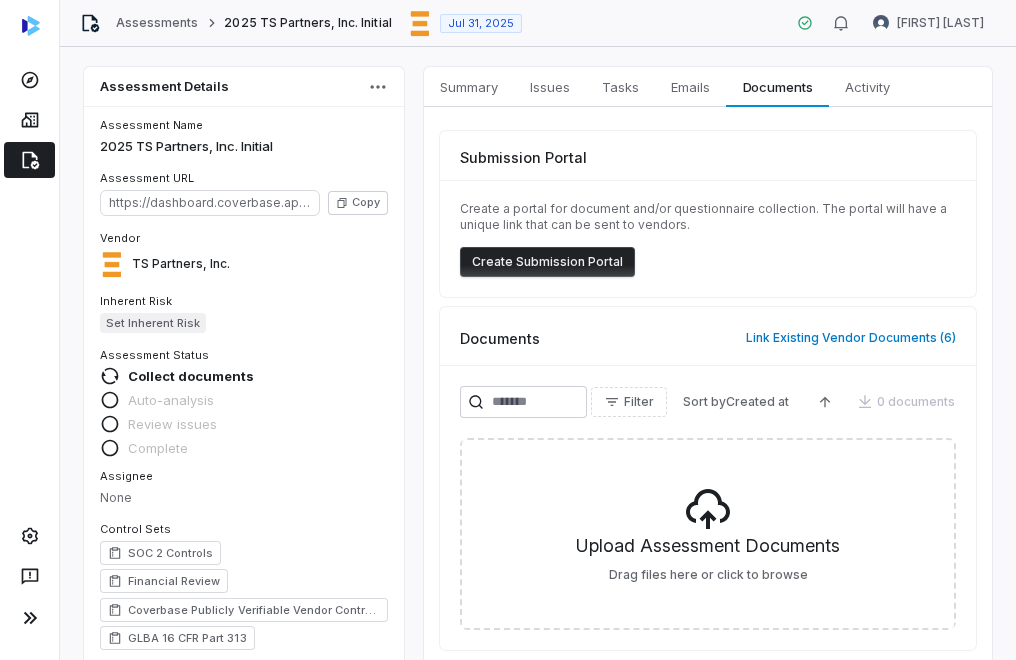 click on "Create Submission Portal" at bounding box center [547, 262] 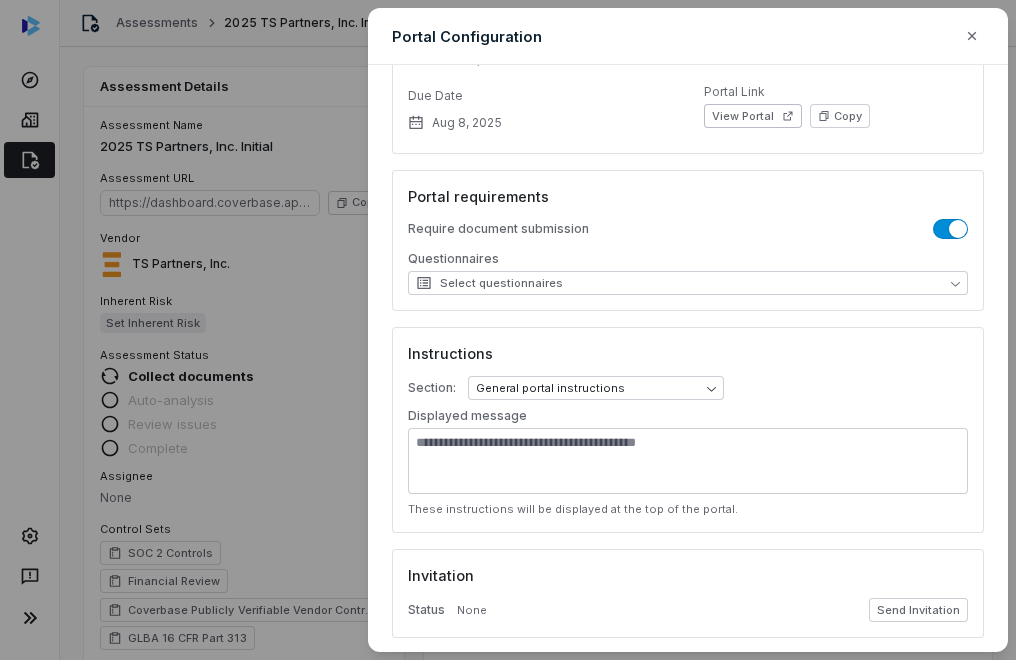 scroll, scrollTop: 200, scrollLeft: 0, axis: vertical 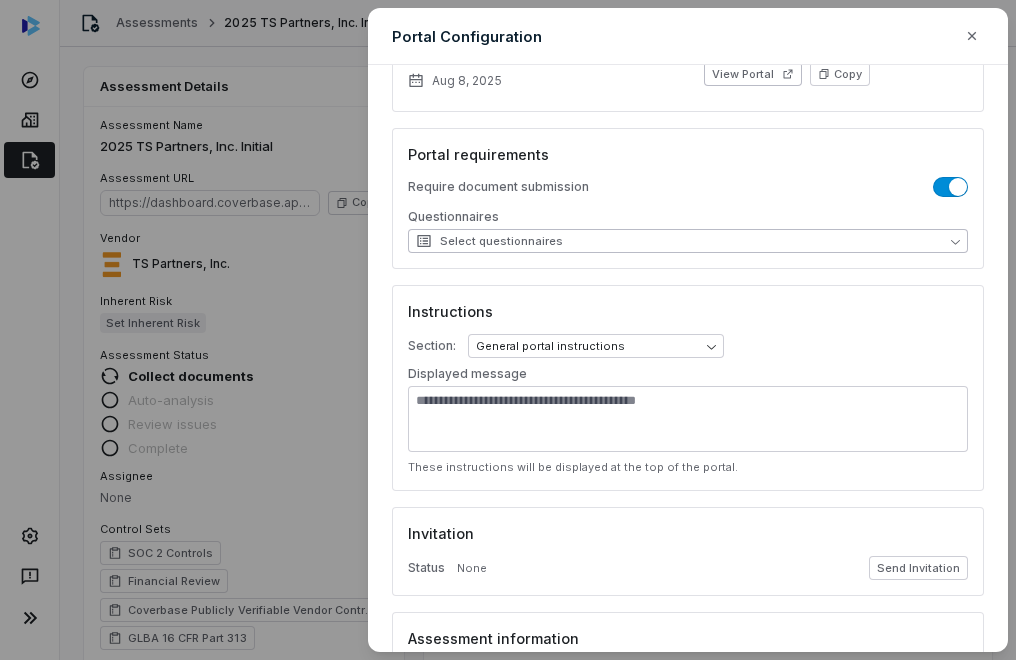 click on "Select questionnaires" at bounding box center (688, 241) 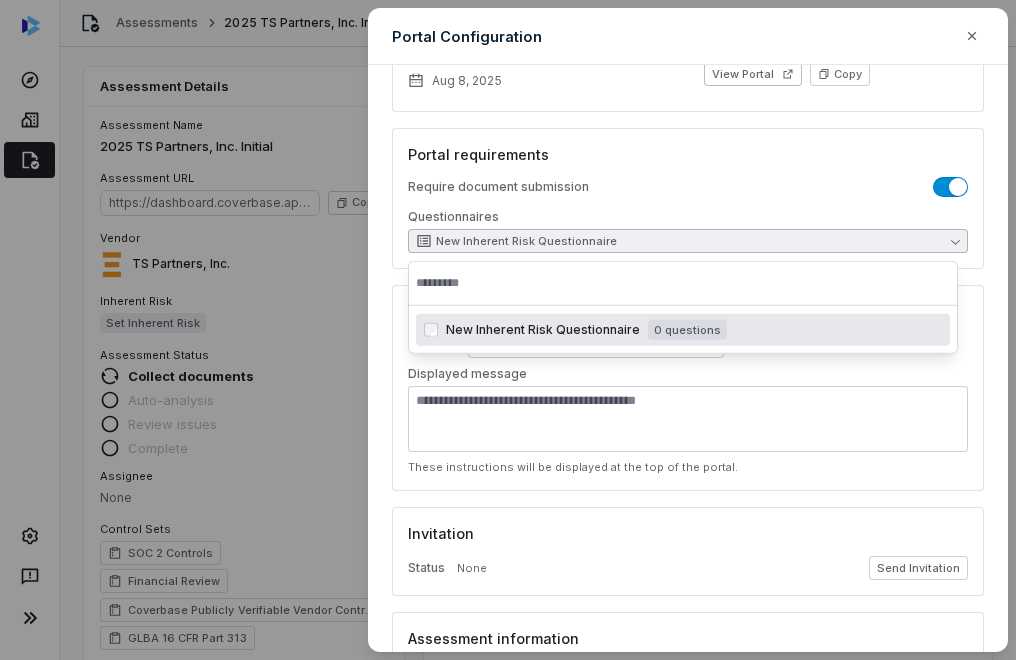 click on "Require document submission Questionnaires New Inherent Risk Questionnaire" at bounding box center (688, 215) 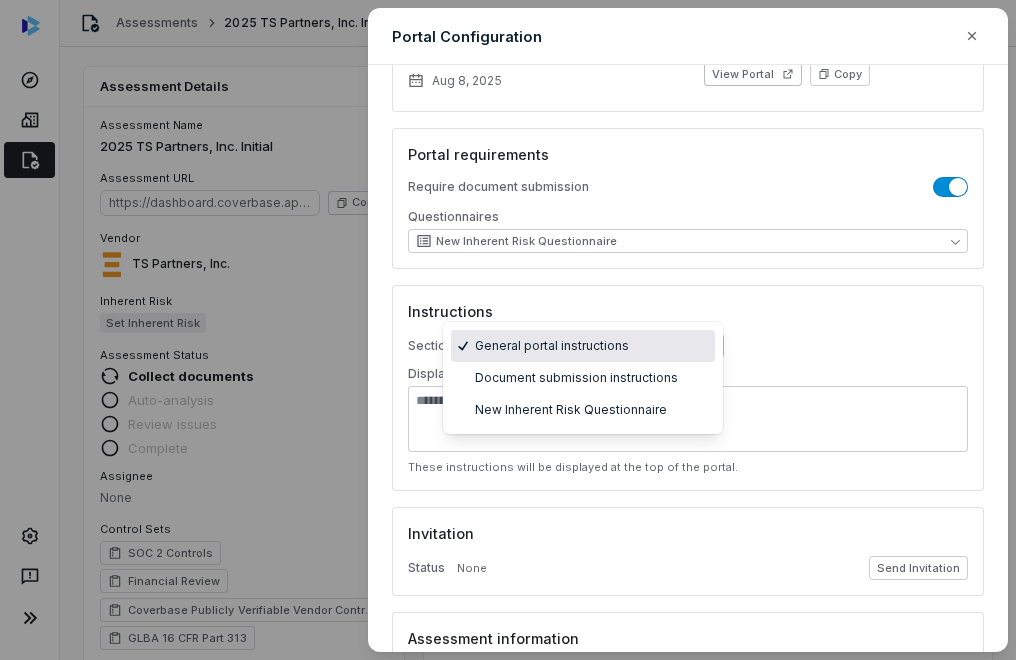 click on "Assessments 2025 TS Partners, Inc. Initial Jul 31, 2025 Shannon LeBlanc Assessment Details Assessment Name 2025 TS Partners, Inc. Initial Assessment URL  https://dashboard.coverbase.app/assessments/cbqsrw_05a73d6f9f404dc2b4329e125d4ed9fa Copy Vendor TS Partners, Inc. Inherent Risk Set Inherent Risk Assessment Status Collect documents Auto-analysis Review issues Complete Assignee None Control Sets SOC 2 Controls Financial Review Coverbase Publicly Verifiable Vendor Controls GLBA 16 CFR Part 313 Risk Analysts None Next Assessment Next: Jul 31, 2027 ( in 2 years ) Submission Portal Open View Portal Copy Properties Summary Summary Issues Issues Tasks Tasks Emails Emails Documents Documents Activity Activity Submission Portal Open Aug 8, 2025 0  files uploaded View Portal Copy Documents Link Existing Vendor Documents ( 6 ) Filter Sort by  Created at 0 documents Upload Assessment Documents Drag files here or click to browse
* Portal Configuration Basic Information Status Open Vendor Due Date 0" at bounding box center [508, 330] 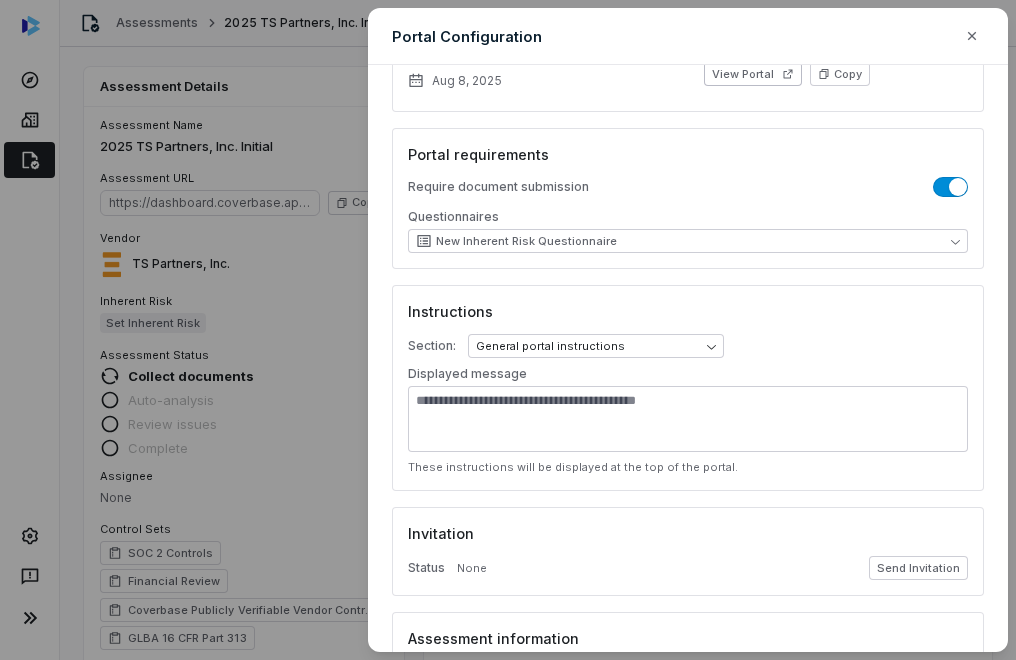 click on "**********" at bounding box center [688, 404] 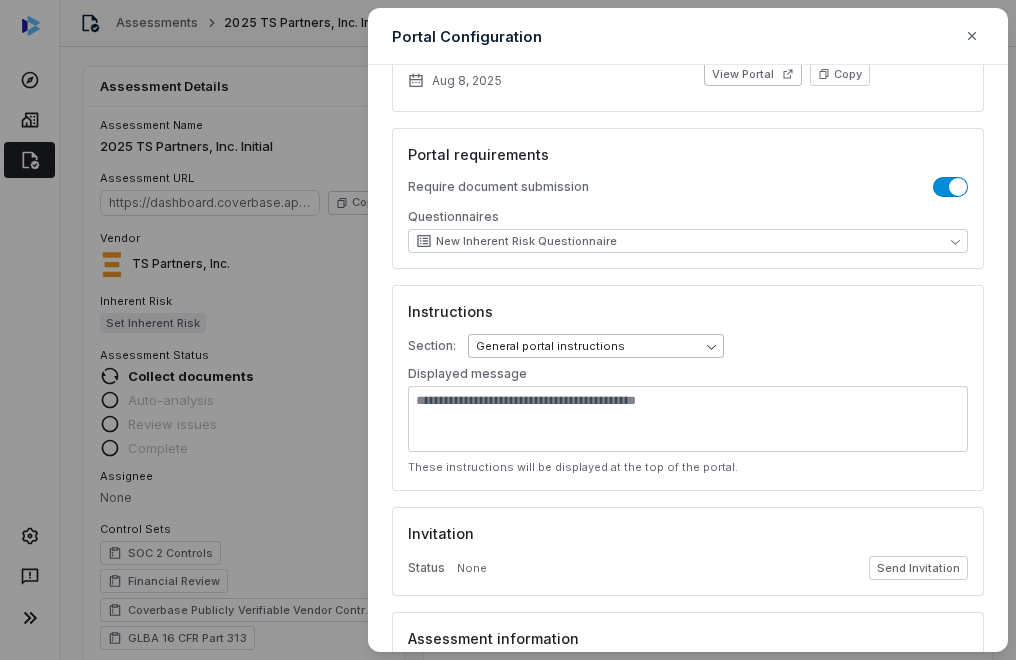 click on "Assessments 2025 TS Partners, Inc. Initial Jul 31, 2025 Shannon LeBlanc Assessment Details Assessment Name 2025 TS Partners, Inc. Initial Assessment URL  https://dashboard.coverbase.app/assessments/cbqsrw_05a73d6f9f404dc2b4329e125d4ed9fa Copy Vendor TS Partners, Inc. Inherent Risk Set Inherent Risk Assessment Status Collect documents Auto-analysis Review issues Complete Assignee None Control Sets SOC 2 Controls Financial Review Coverbase Publicly Verifiable Vendor Controls GLBA 16 CFR Part 313 Risk Analysts None Next Assessment Next: Jul 31, 2027 ( in 2 years ) Submission Portal Open View Portal Copy Properties Summary Summary Issues Issues Tasks Tasks Emails Emails Documents Documents Activity Activity Submission Portal Open Aug 8, 2025 0  files uploaded View Portal Copy Documents Link Existing Vendor Documents ( 6 ) Filter Sort by  Created at 0 documents Upload Assessment Documents Drag files here or click to browse
* Portal Configuration Basic Information Status Open Vendor Due Date 0" at bounding box center [508, 330] 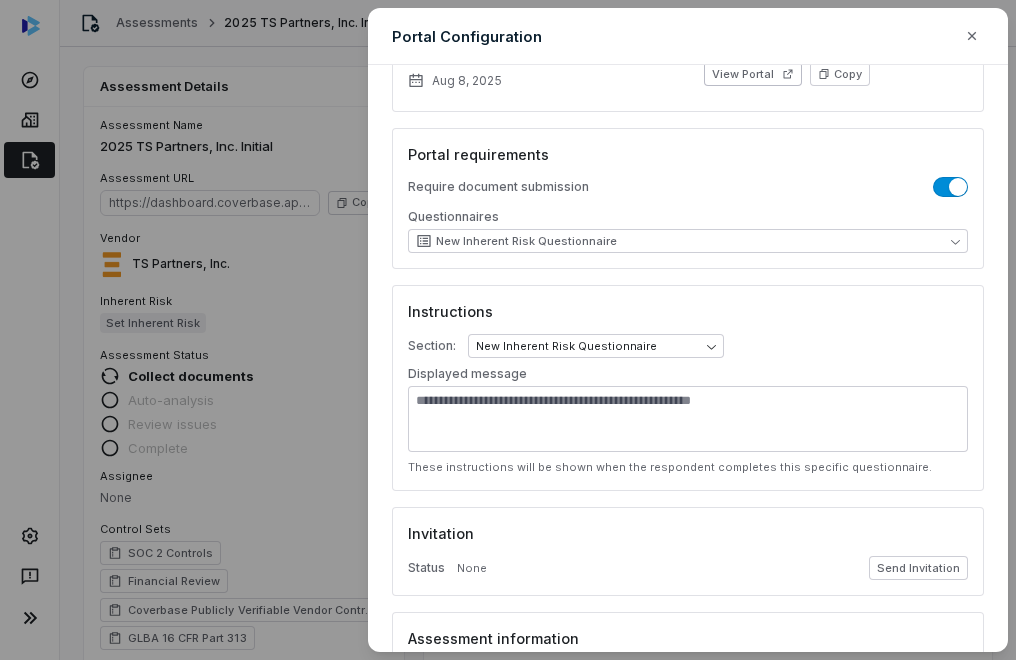 click on "**********" at bounding box center (688, 346) 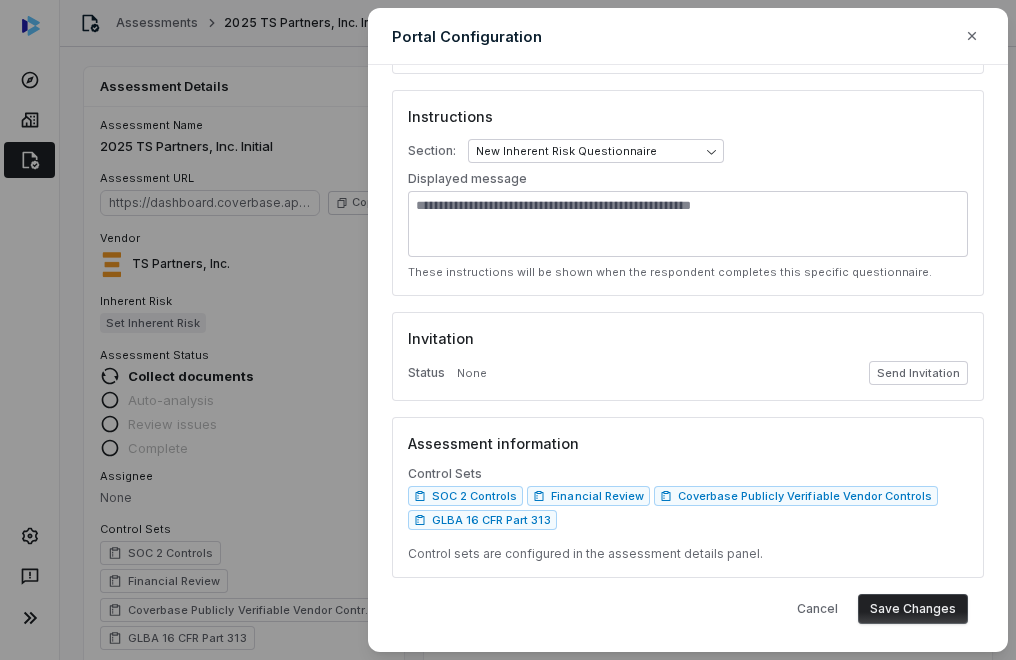scroll, scrollTop: 399, scrollLeft: 0, axis: vertical 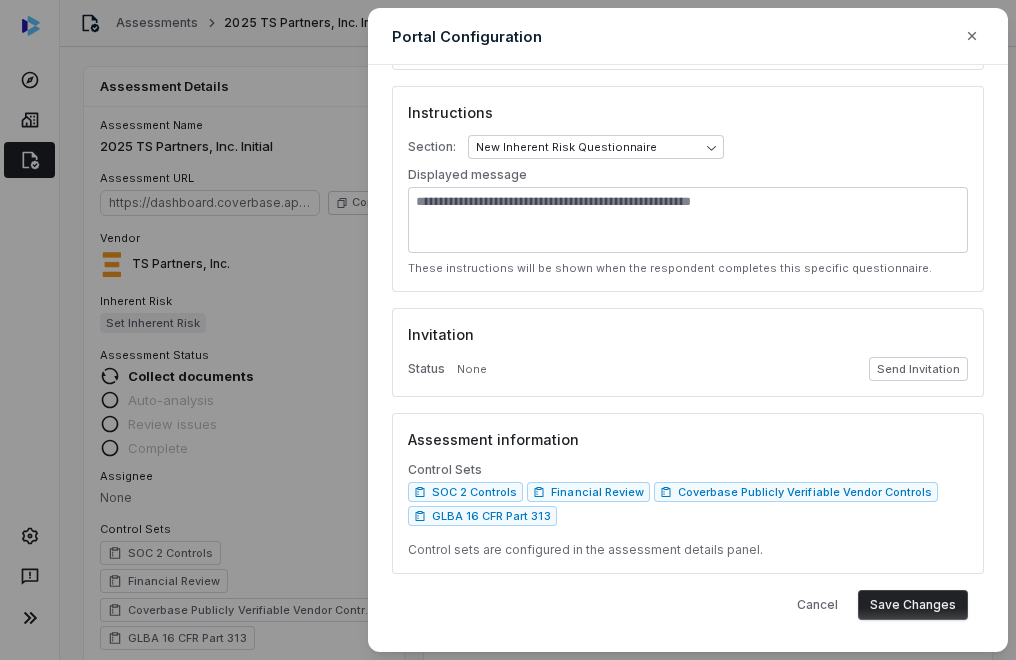 click on "Save Changes" at bounding box center [913, 605] 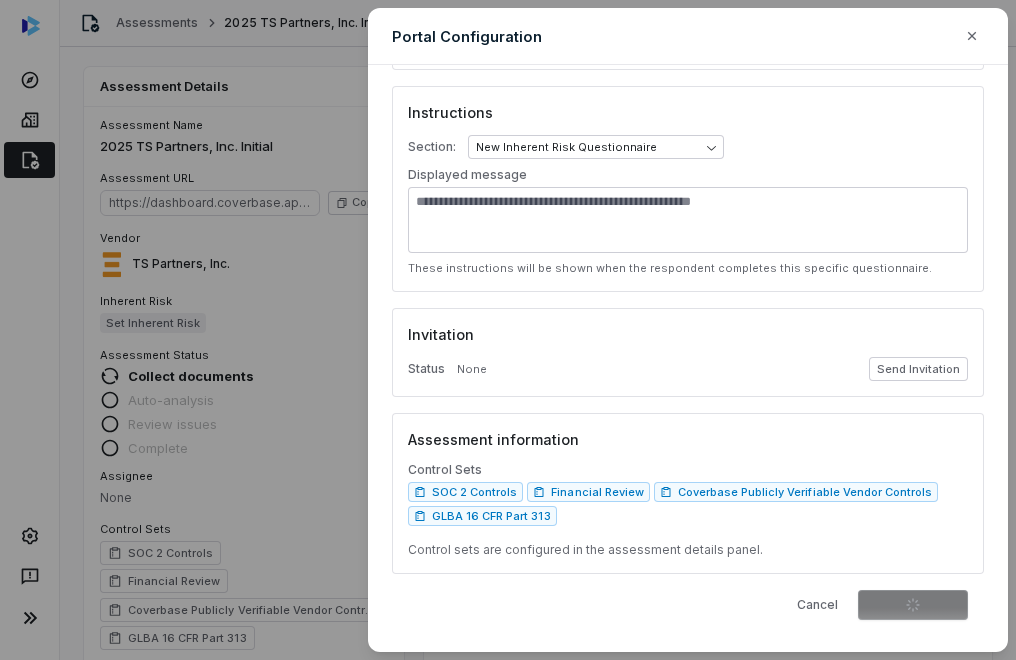 select on "*******" 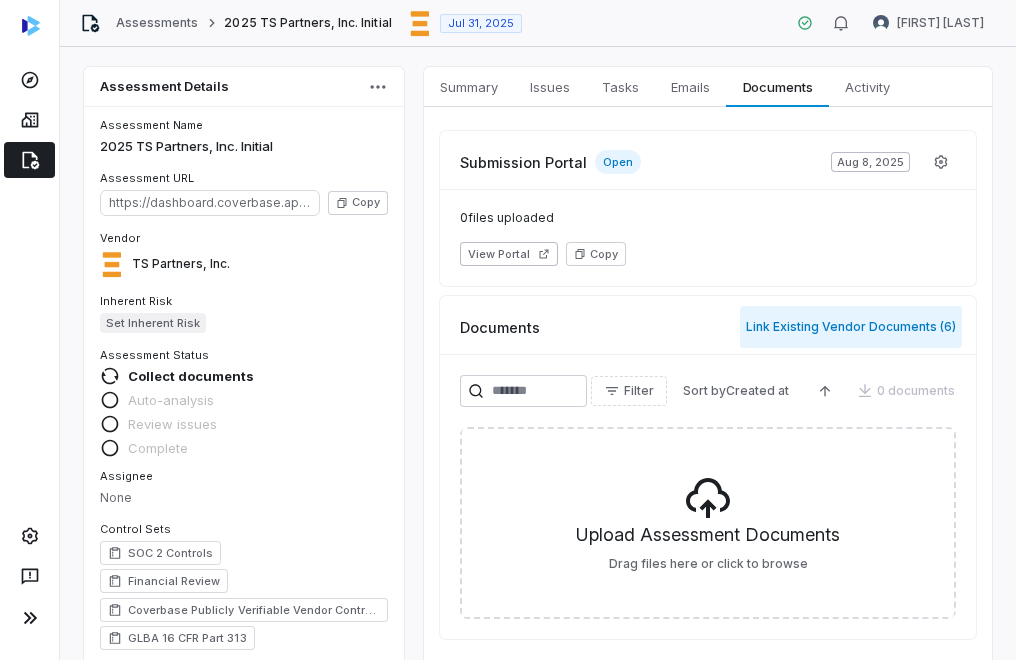 click on "Link Existing Vendor Documents ( 6 )" at bounding box center [851, 327] 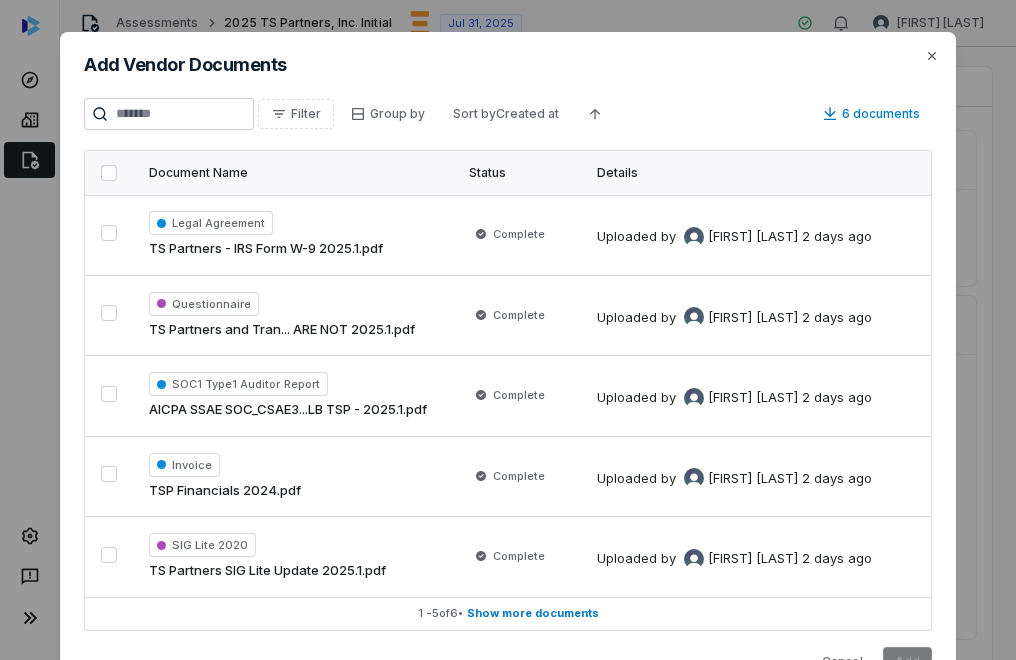 click at bounding box center (109, 173) 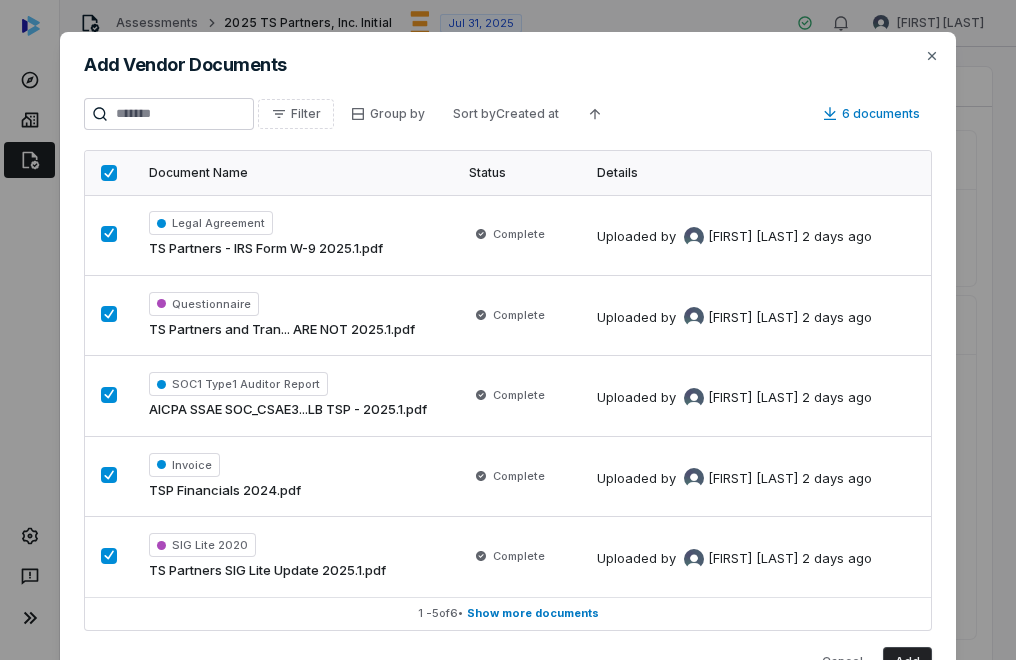 click on "Add" at bounding box center [907, 662] 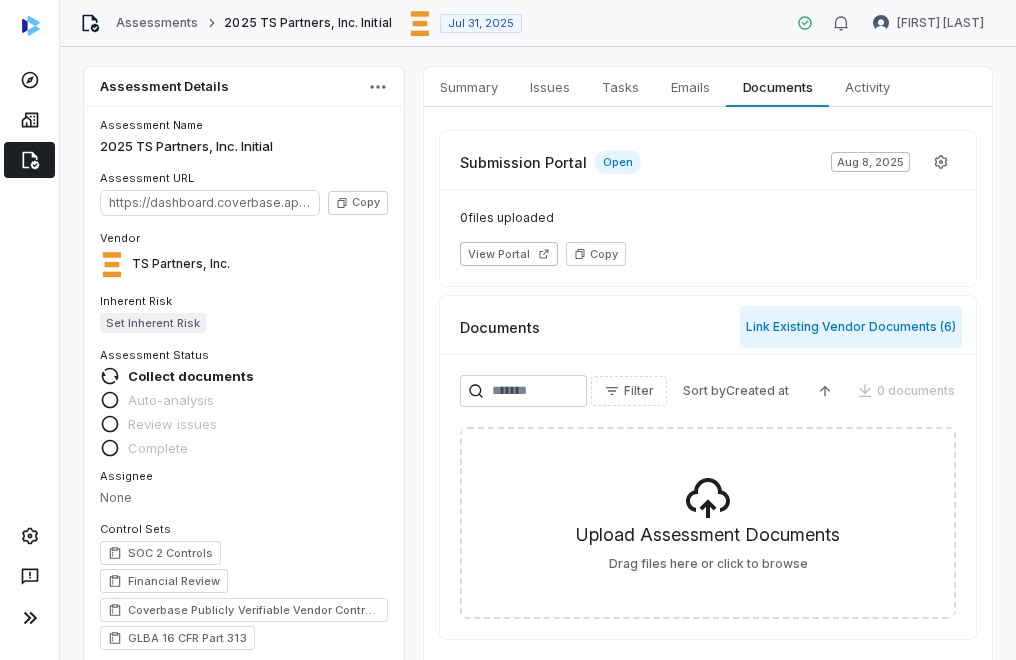 click on "Link Existing Vendor Documents ( 6 )" at bounding box center (851, 327) 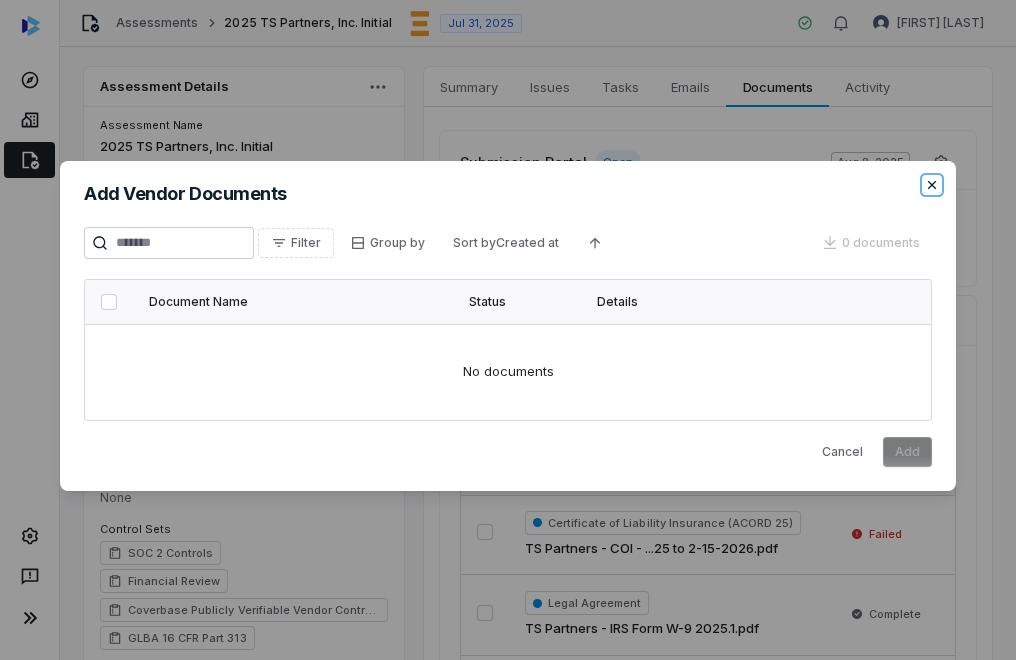 click 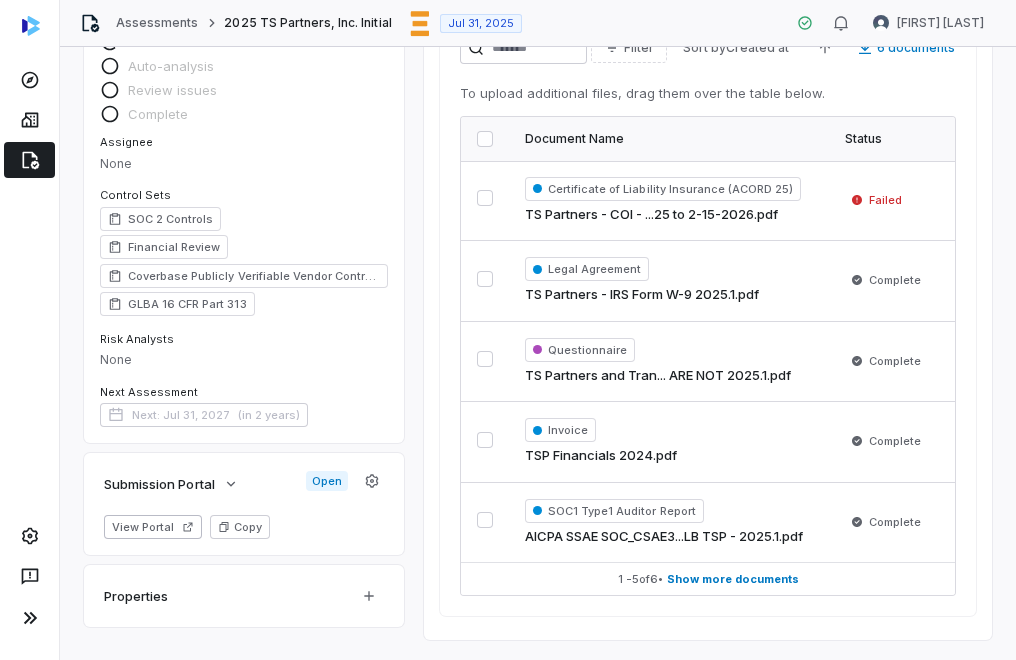 scroll, scrollTop: 242, scrollLeft: 0, axis: vertical 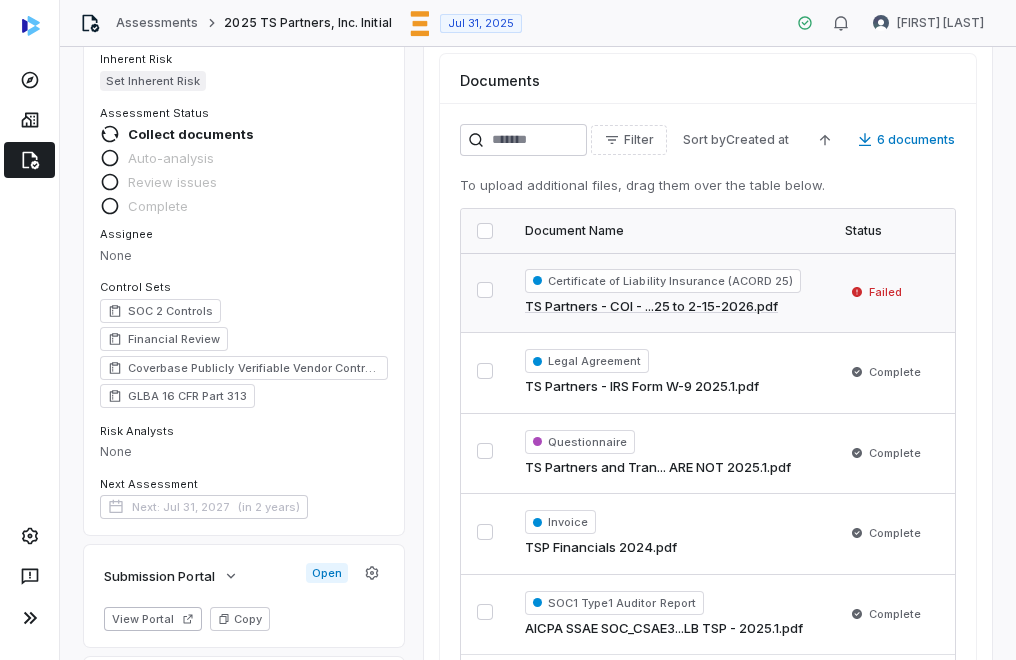 click on "Certificate of Liability Insurance (ACORD 25)" at bounding box center [663, 281] 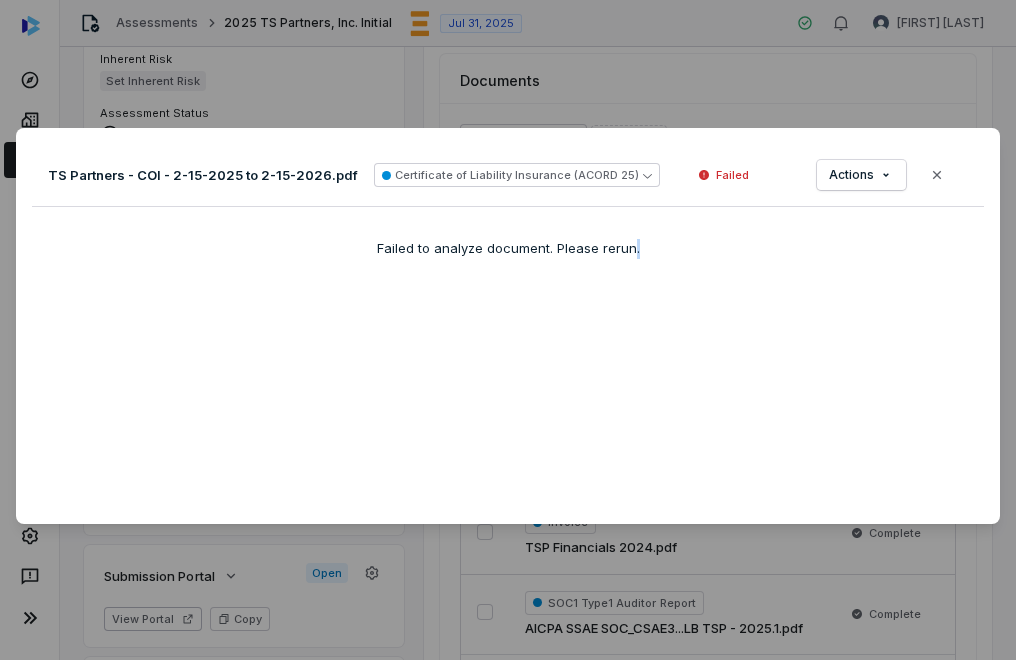 click on "TS Partners - COI - 2-15-2025 to 2-15-2026.pdf Certificate of Liability Insurance (ACORD 25) Failed Actions Close Failed to analyze document. Please rerun." at bounding box center [508, 326] 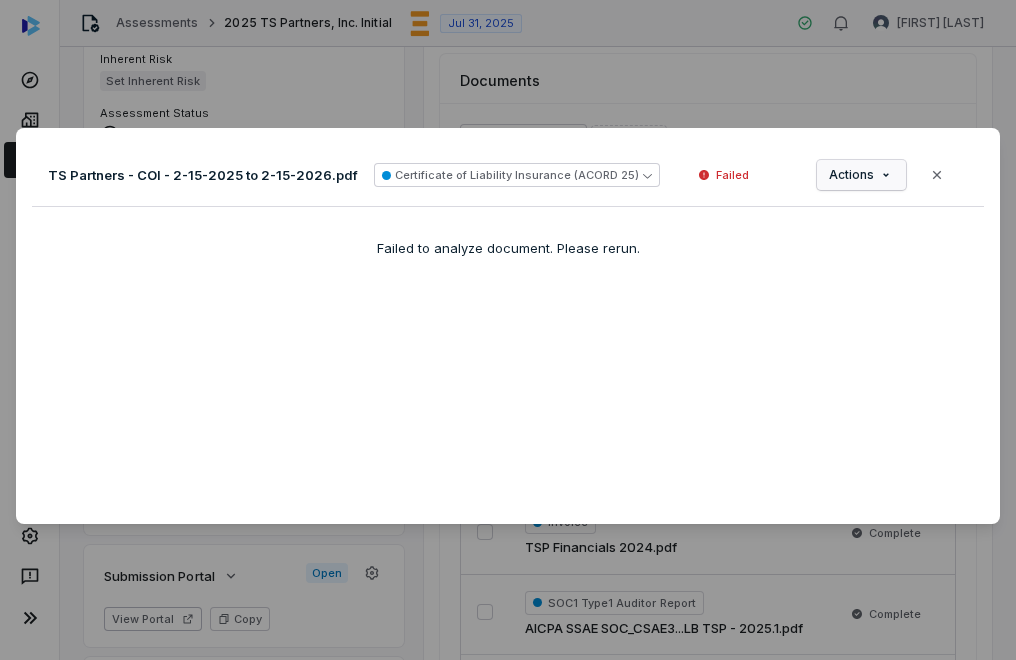 click on "Document Preview TS Partners - COI - 2-15-2025 to 2-15-2026.pdf Certificate of Liability Insurance (ACORD 25) Failed Actions Close Failed to analyze document. Please rerun." at bounding box center (508, 330) 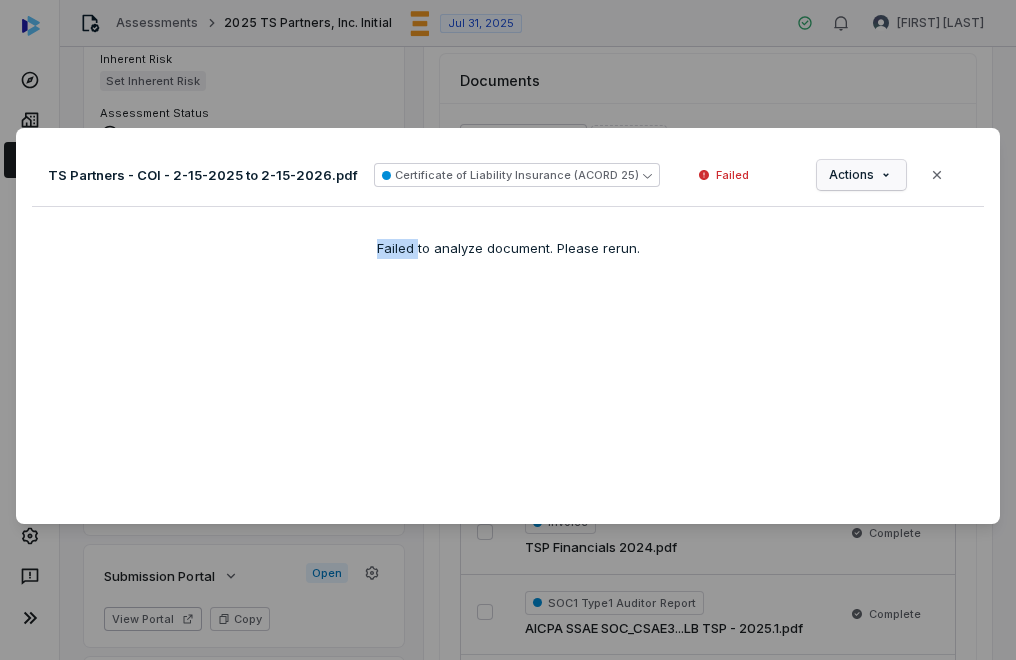 click on "Document Preview TS Partners - COI - 2-15-2025 to 2-15-2026.pdf Certificate of Liability Insurance (ACORD 25) Failed Actions Close Failed to analyze document. Please rerun." at bounding box center [508, 330] 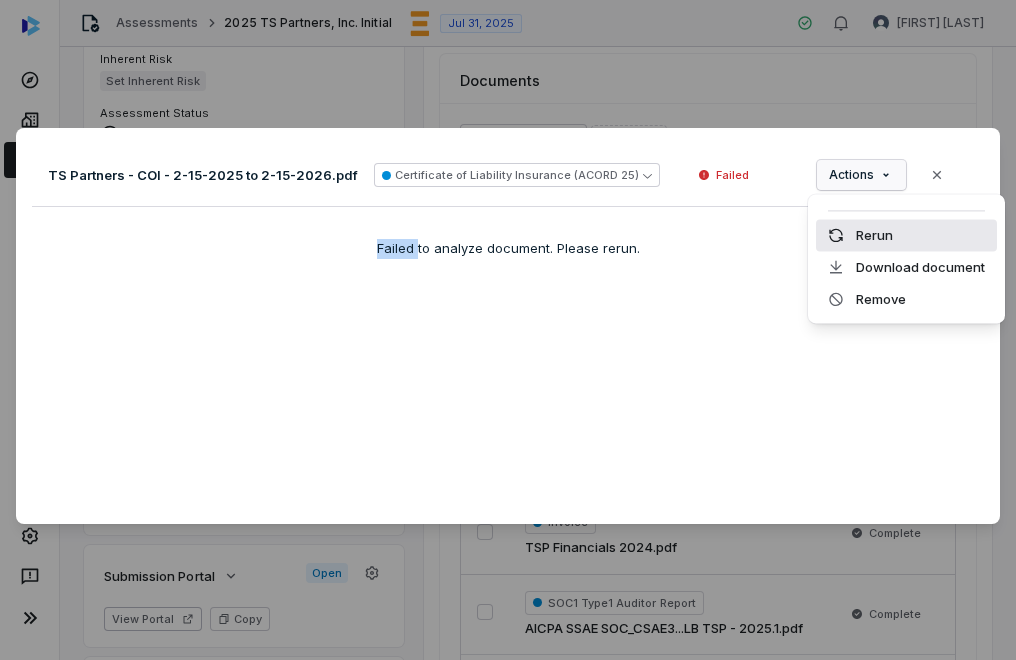 click on "Rerun" at bounding box center (906, 235) 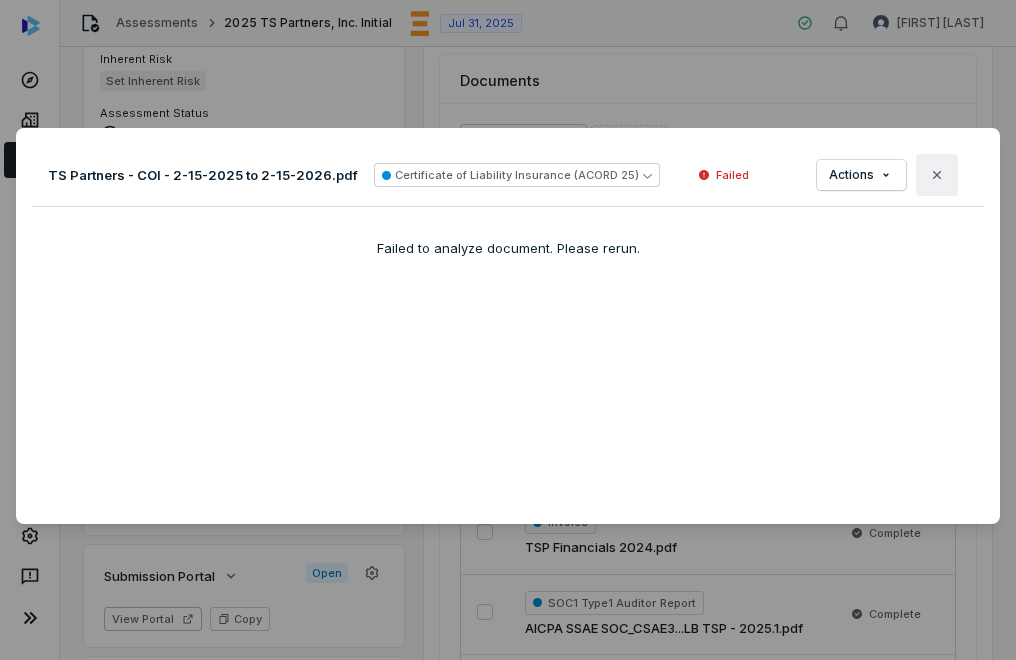 click 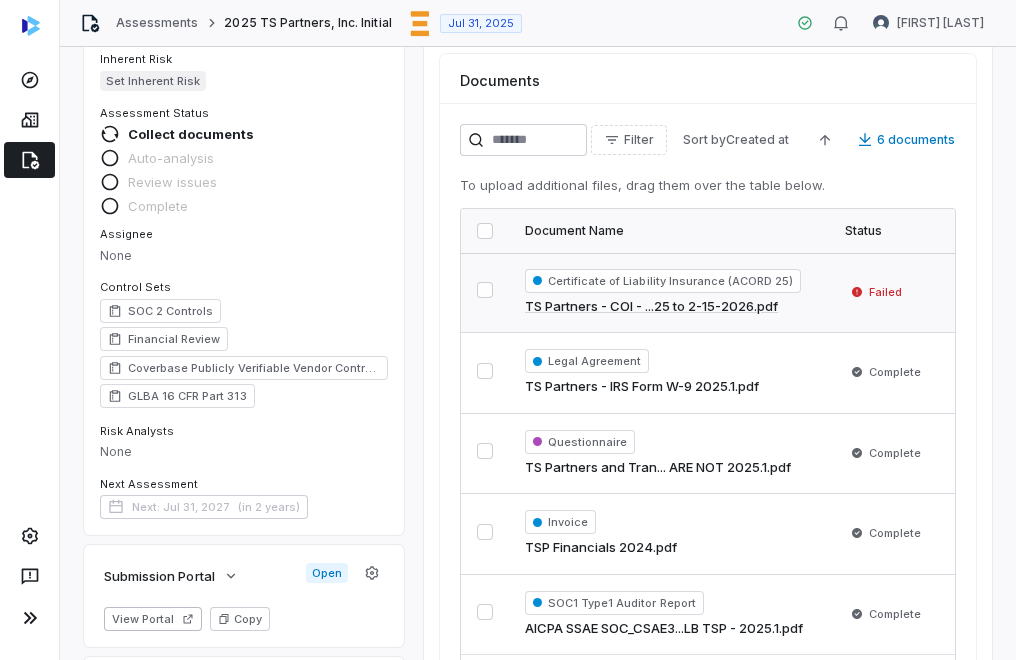 click on "Certificate of Liability Insurance (ACORD 25)" at bounding box center [663, 281] 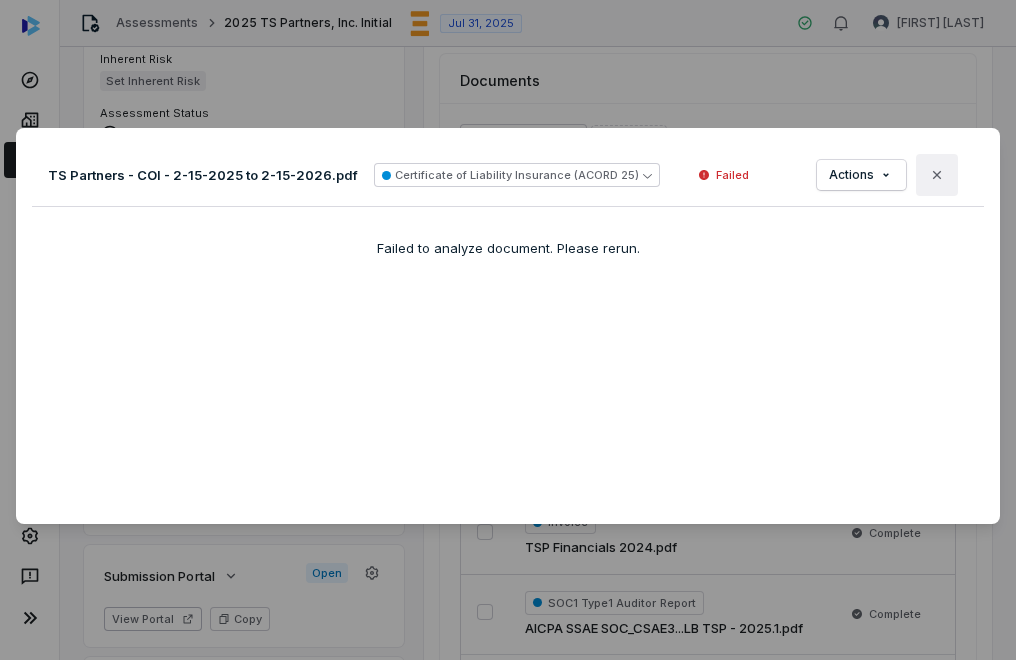 click 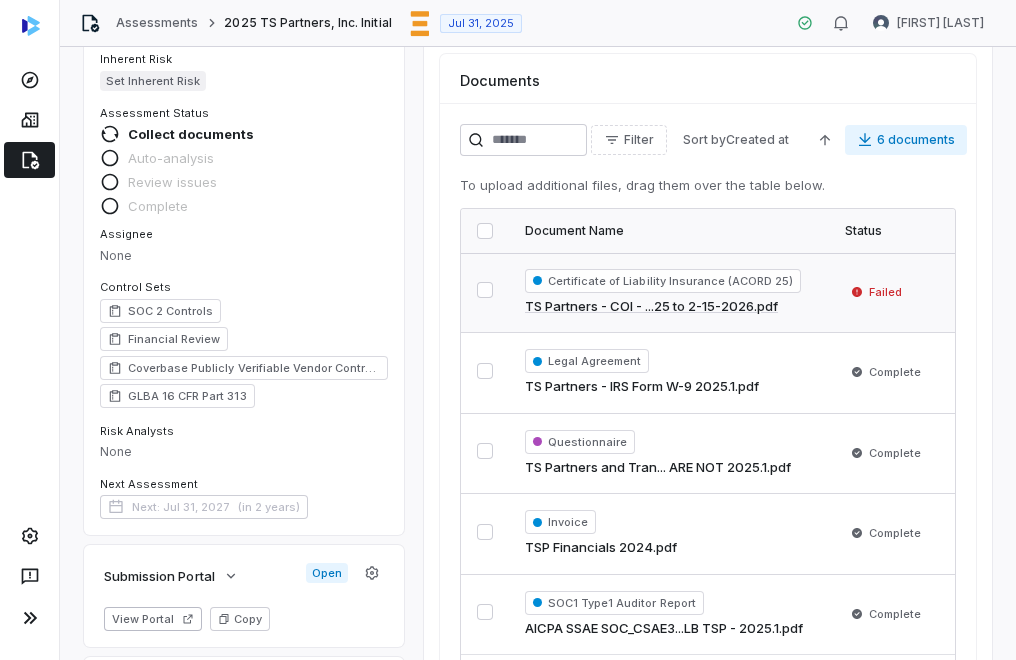 click on "6 documents" at bounding box center [906, 140] 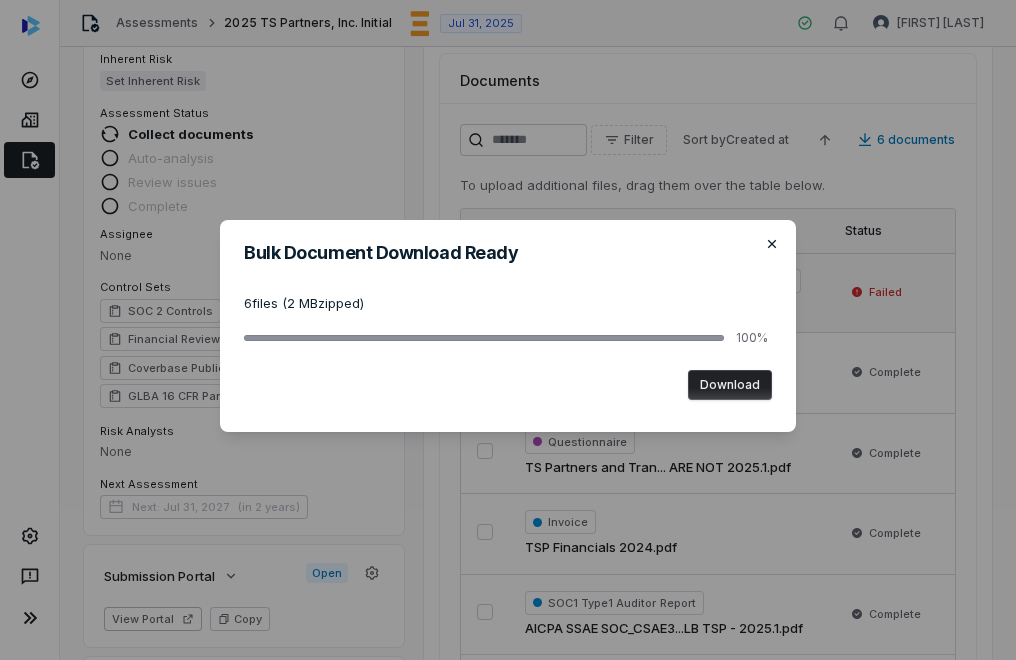 click 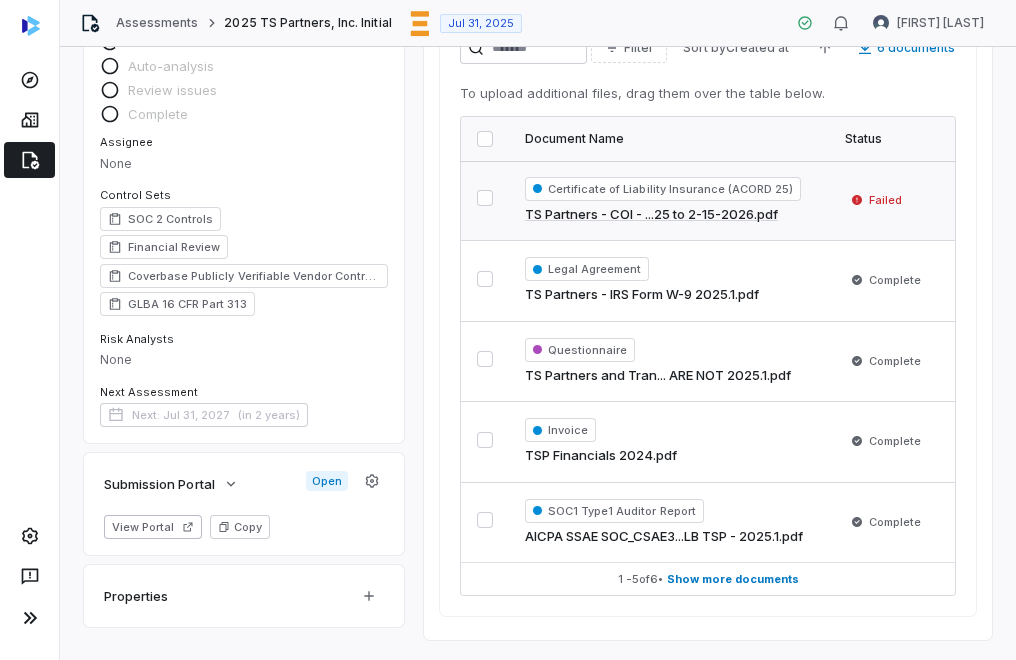 scroll, scrollTop: 242, scrollLeft: 0, axis: vertical 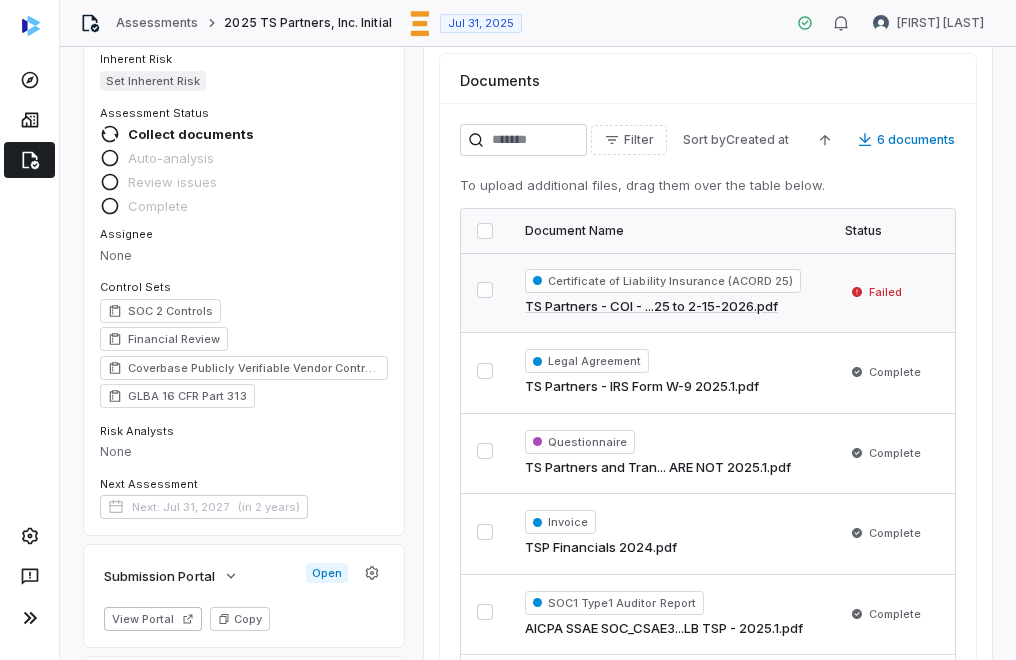 click on "Certificate of Liability Insurance (ACORD 25)" at bounding box center [663, 281] 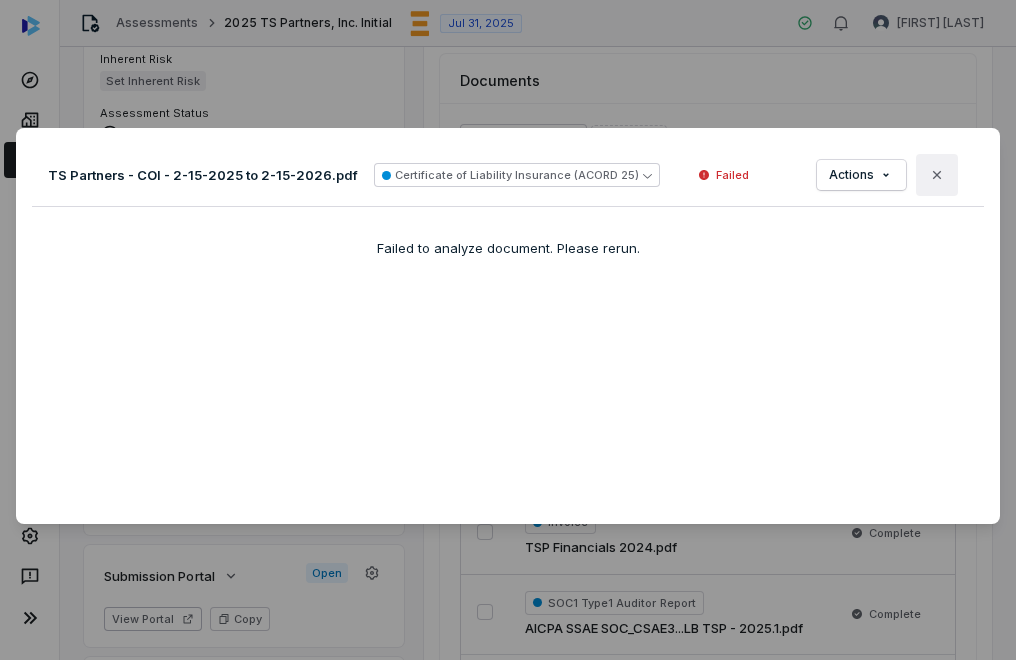click on "Close" at bounding box center (937, 175) 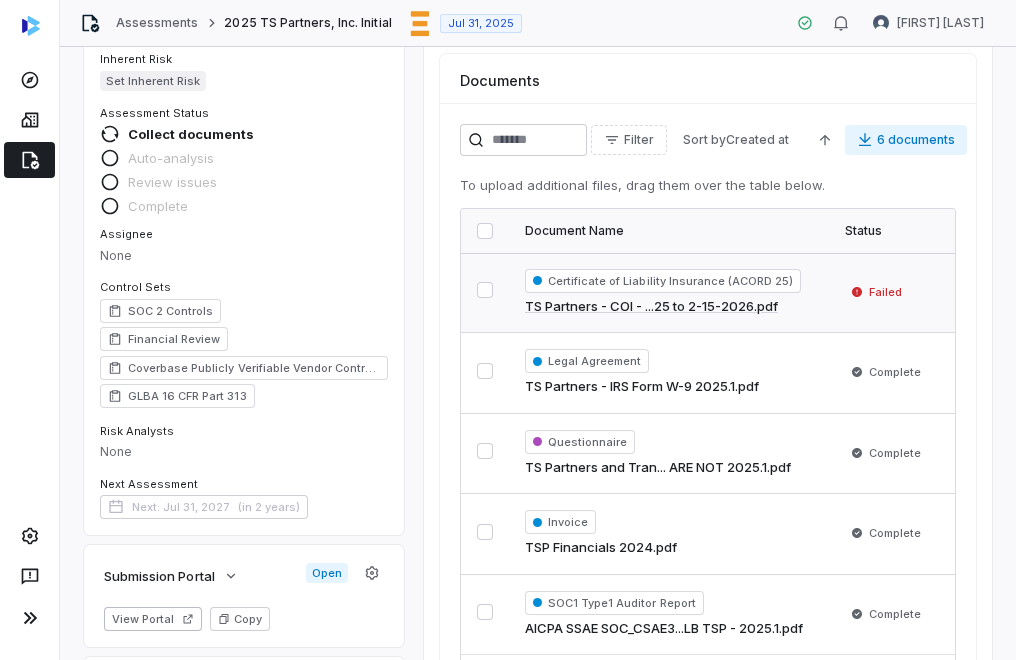 click on "6 documents" at bounding box center [906, 140] 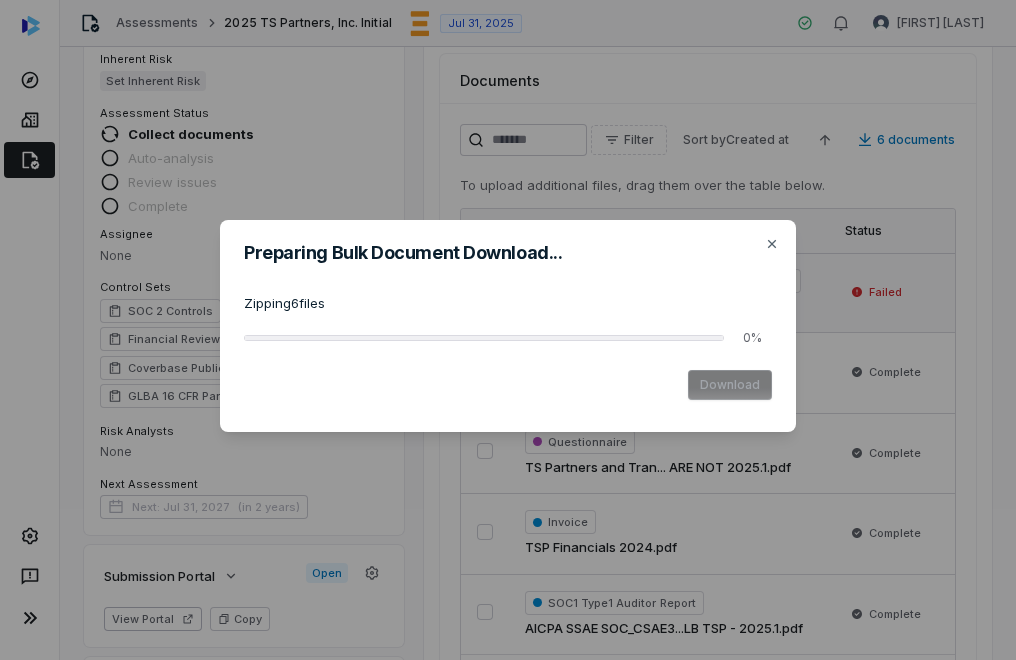 click on "Preparing Bulk Document Download... Zipping  6  files 0% Download Close" at bounding box center (508, 326) 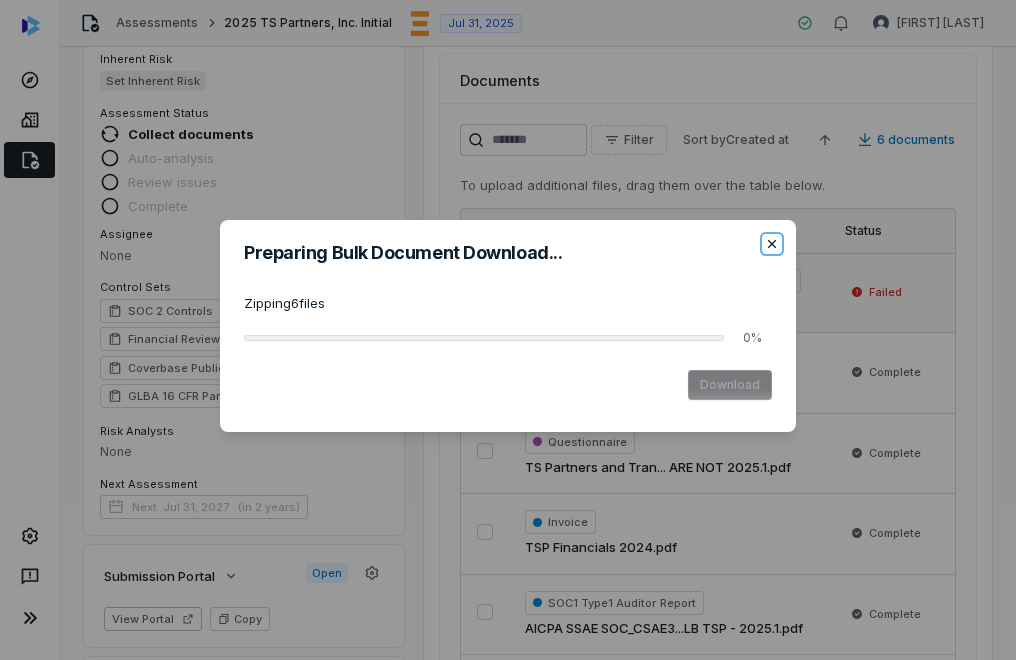 click 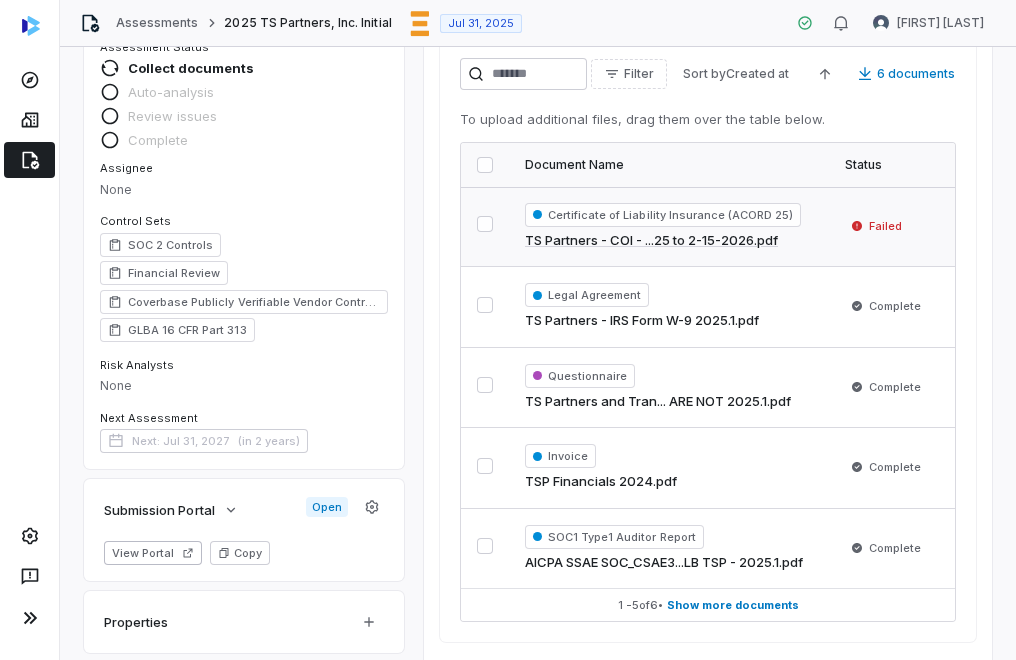 scroll, scrollTop: 342, scrollLeft: 0, axis: vertical 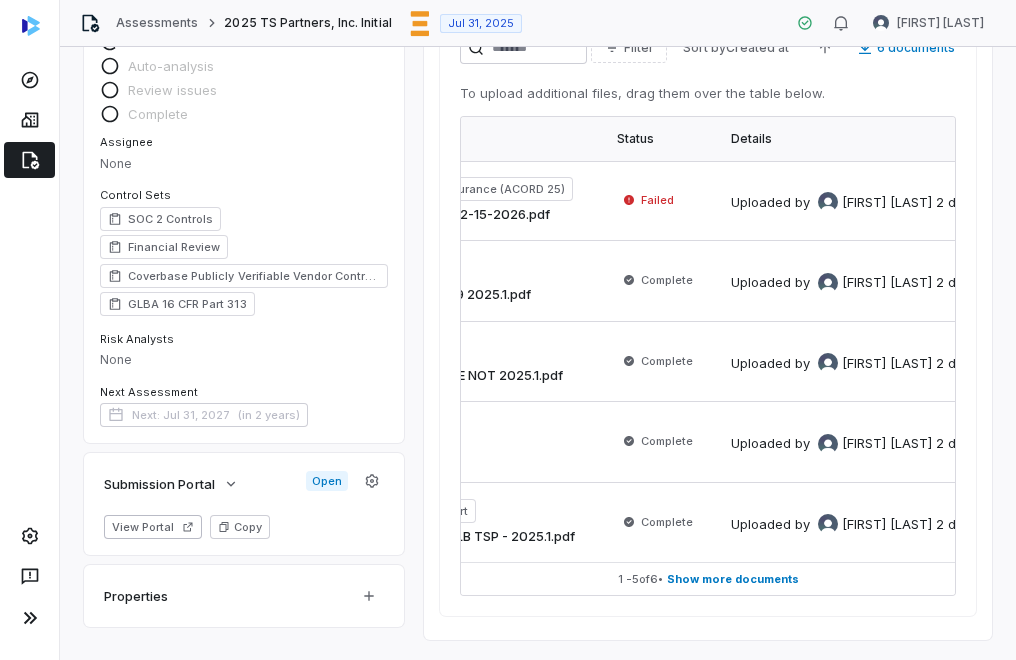 drag, startPoint x: 845, startPoint y: 638, endPoint x: 860, endPoint y: 639, distance: 15.033297 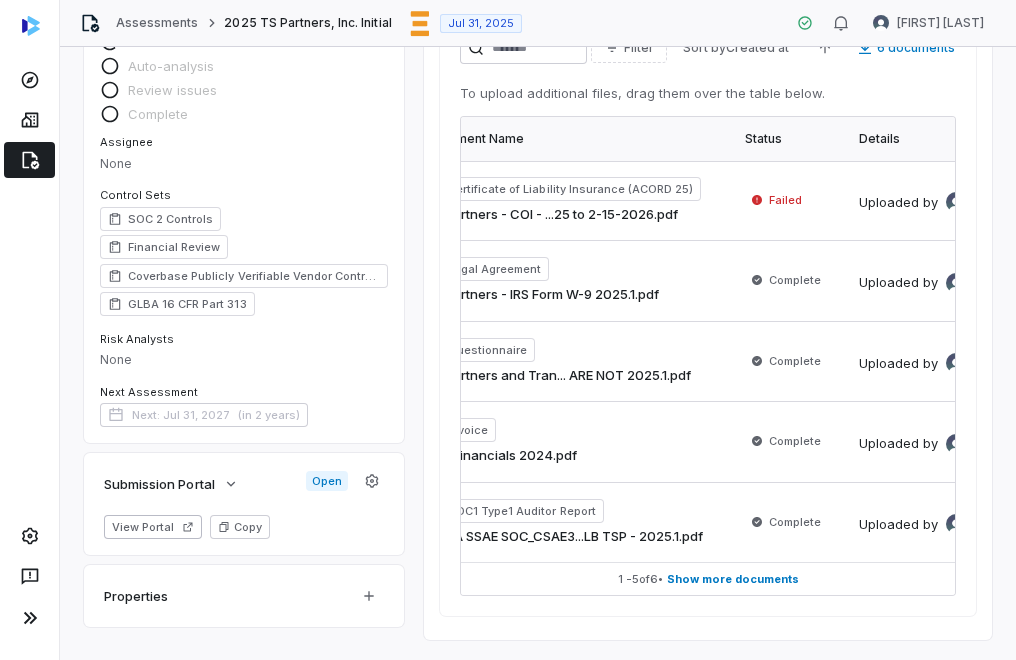 scroll, scrollTop: 0, scrollLeft: 0, axis: both 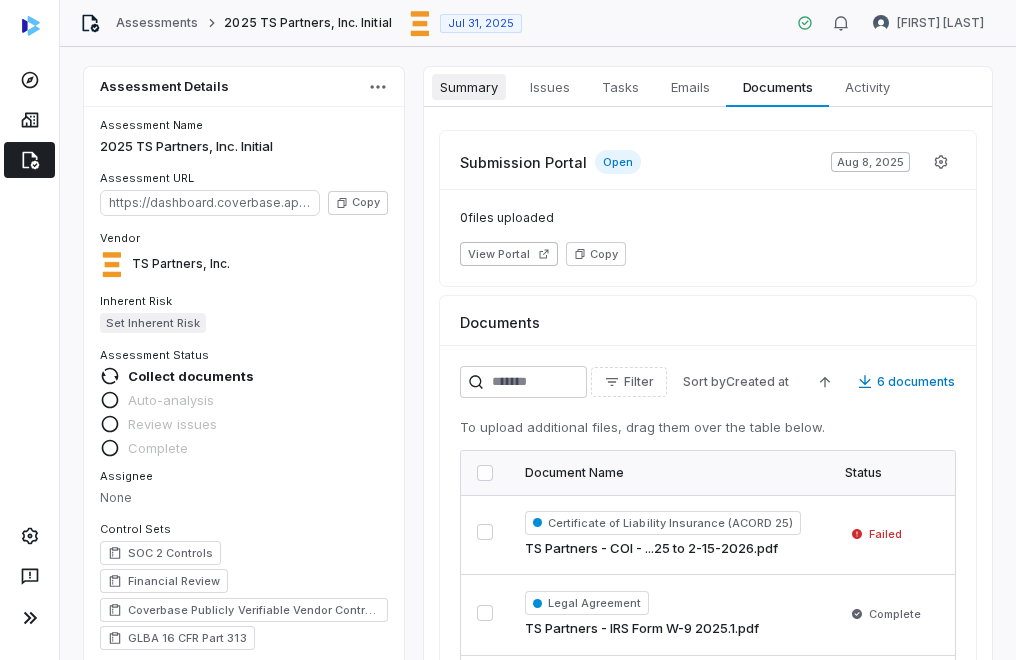 click on "Summary" at bounding box center (469, 87) 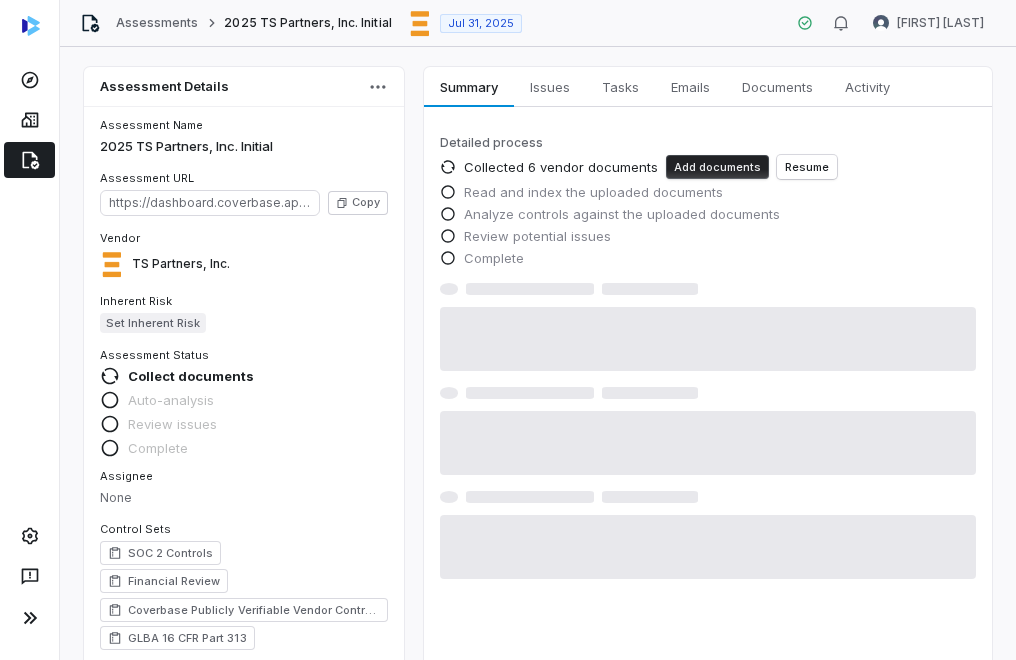 click on "Add documents" at bounding box center (717, 167) 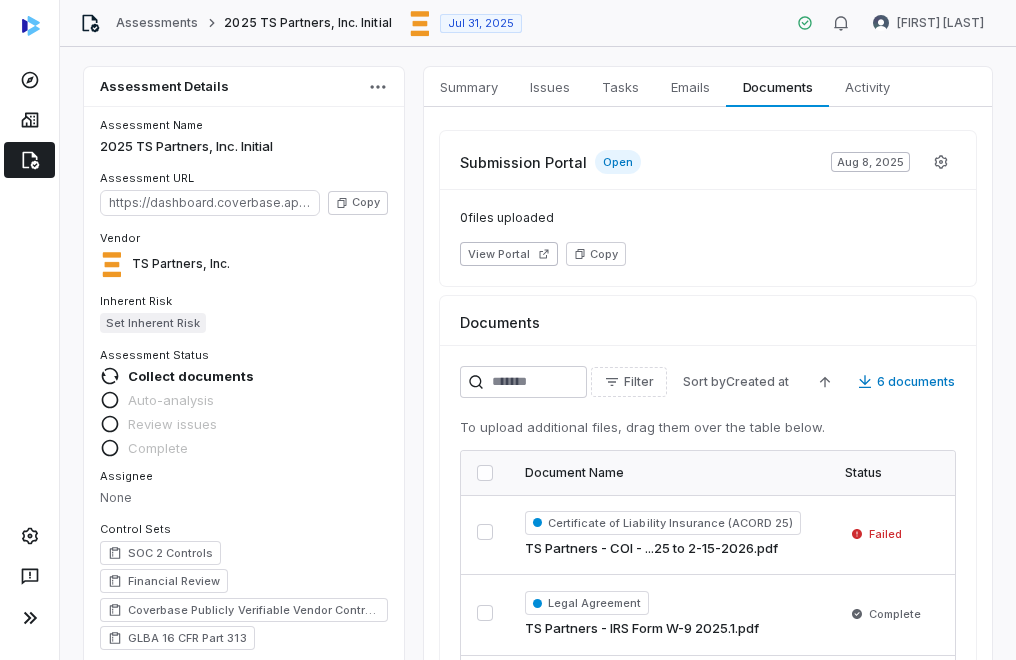 click on "0  files uploaded View Portal Copy" at bounding box center (708, 237) 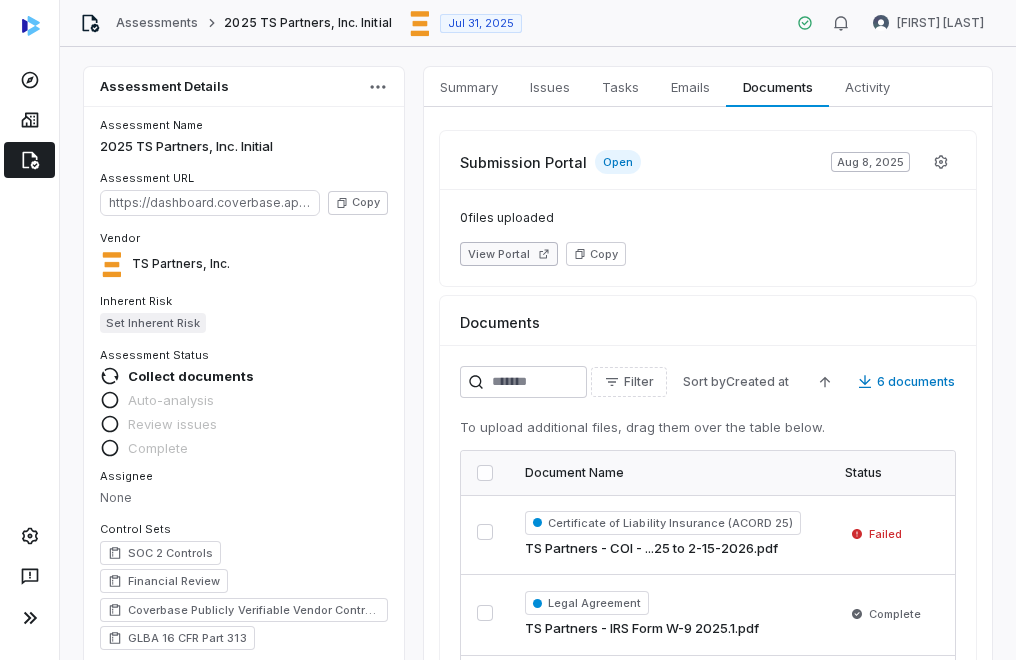 click on "View Portal" at bounding box center [509, 254] 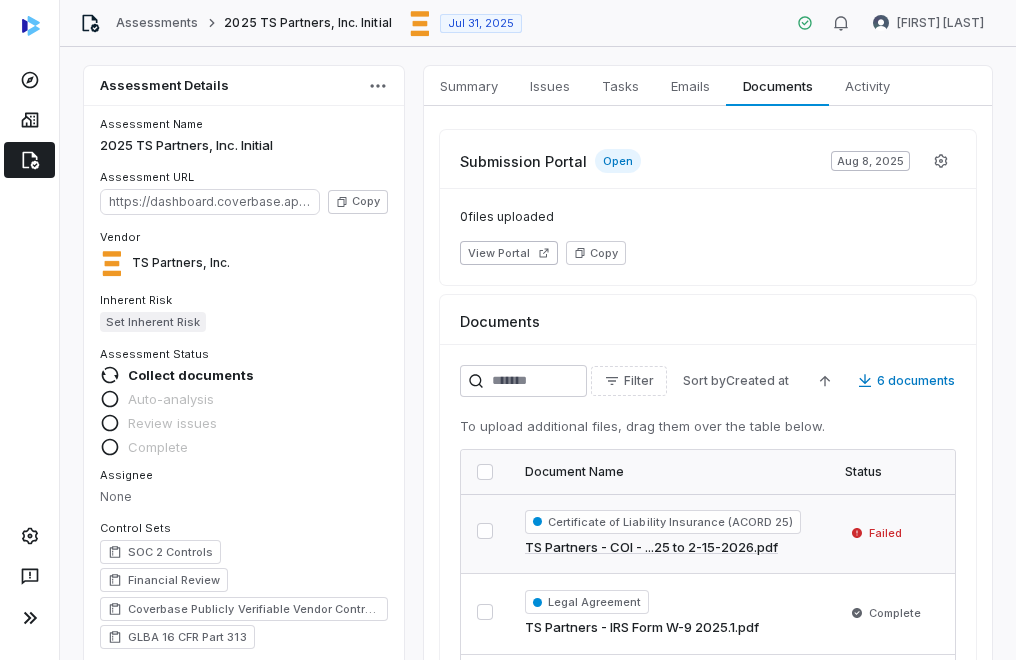 scroll, scrollTop: 0, scrollLeft: 0, axis: both 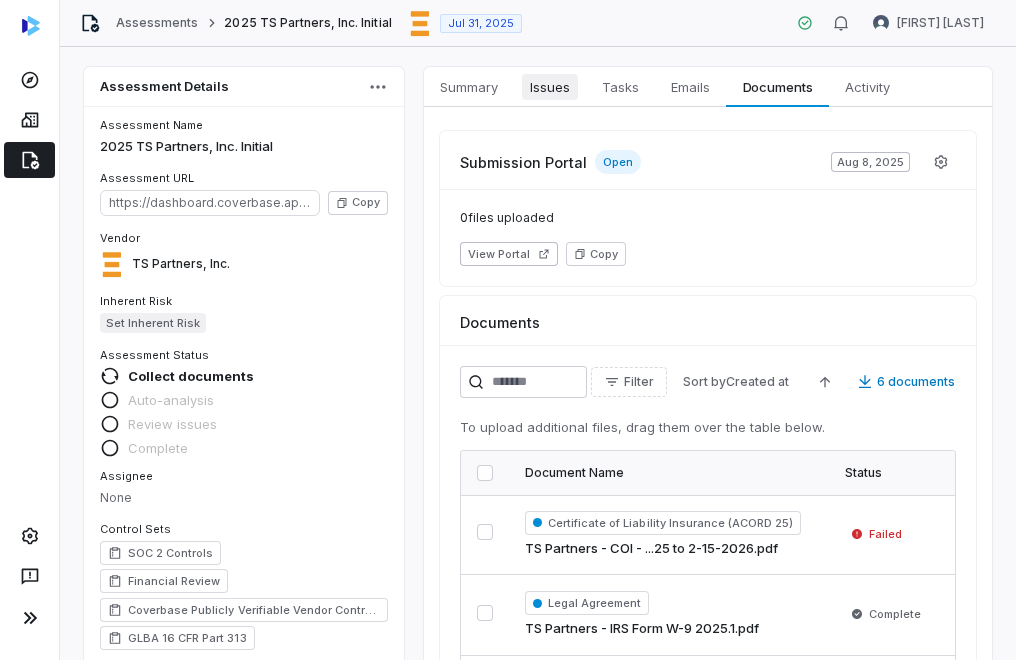 click on "Issues" at bounding box center [550, 87] 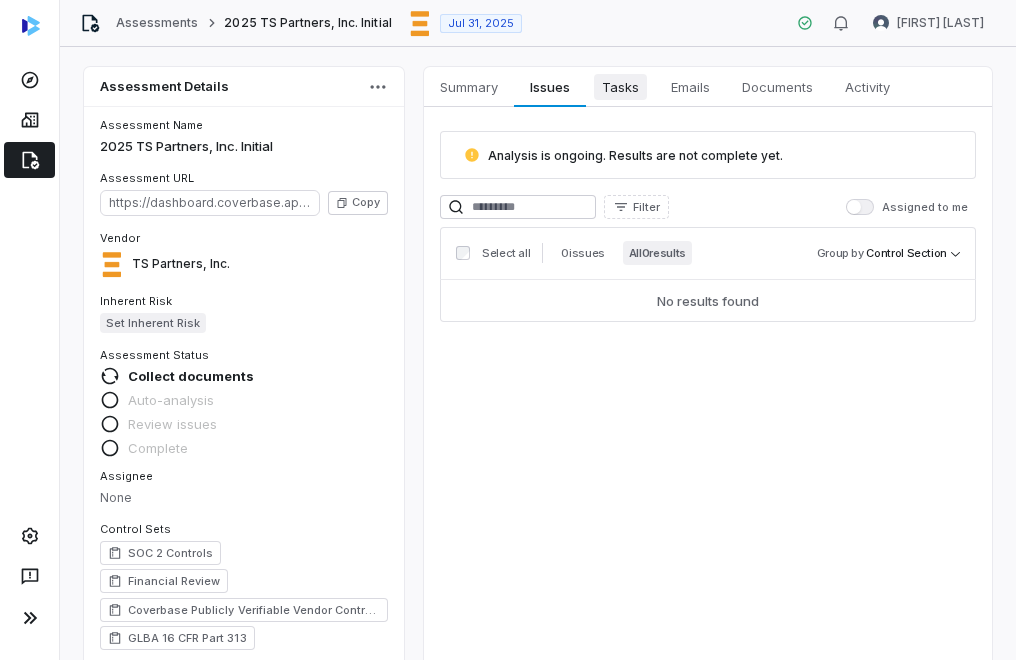 click on "Tasks" at bounding box center [620, 87] 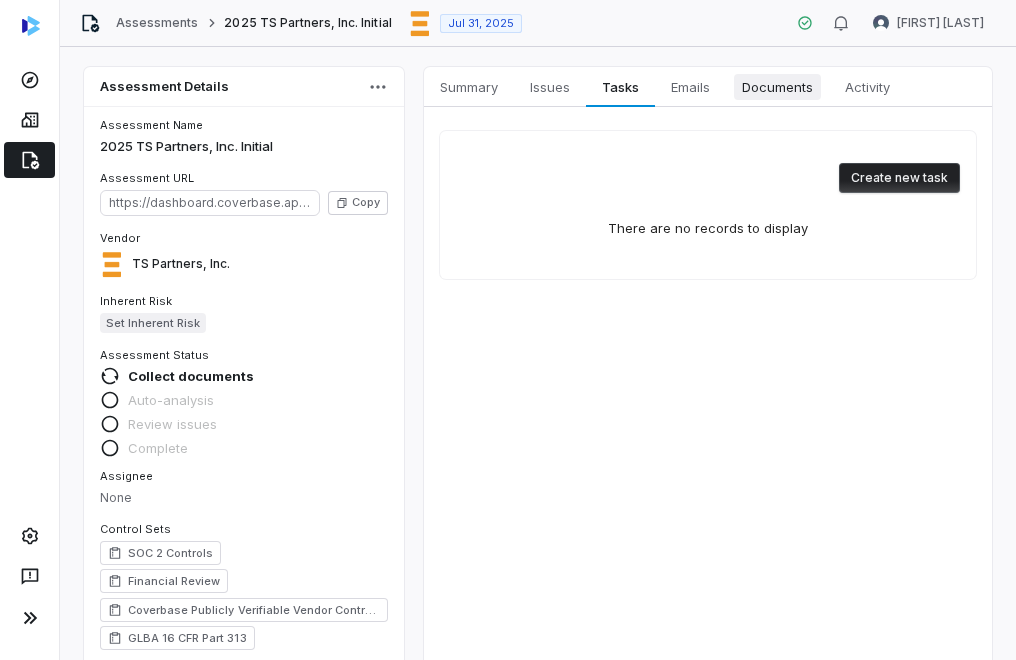 click on "Documents" at bounding box center [777, 87] 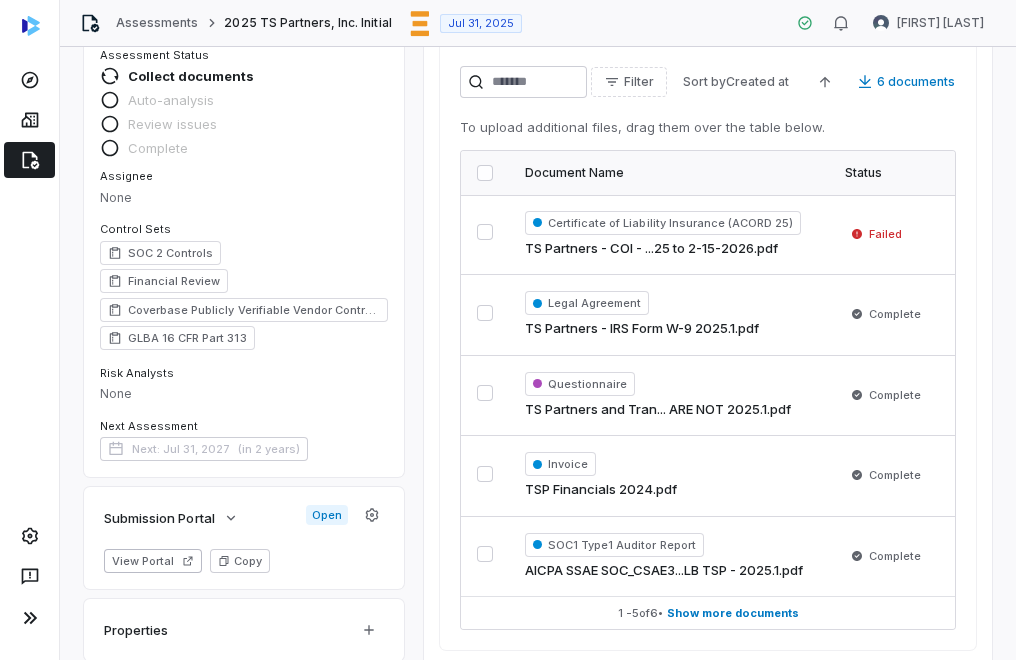 scroll, scrollTop: 342, scrollLeft: 0, axis: vertical 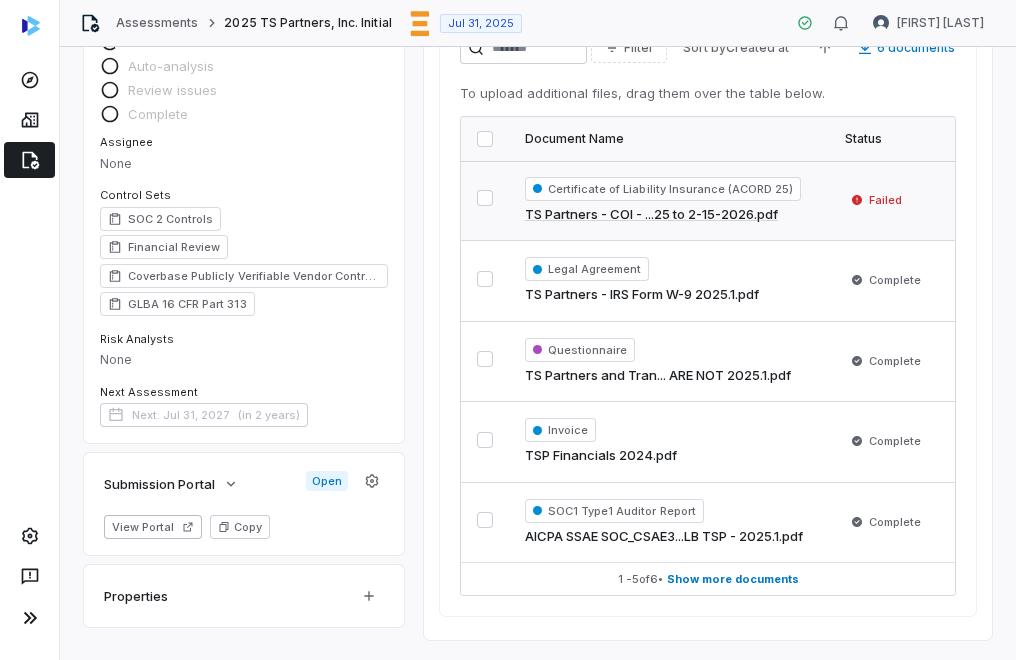 click on "Certificate of Liability Insurance (ACORD 25)" at bounding box center (663, 189) 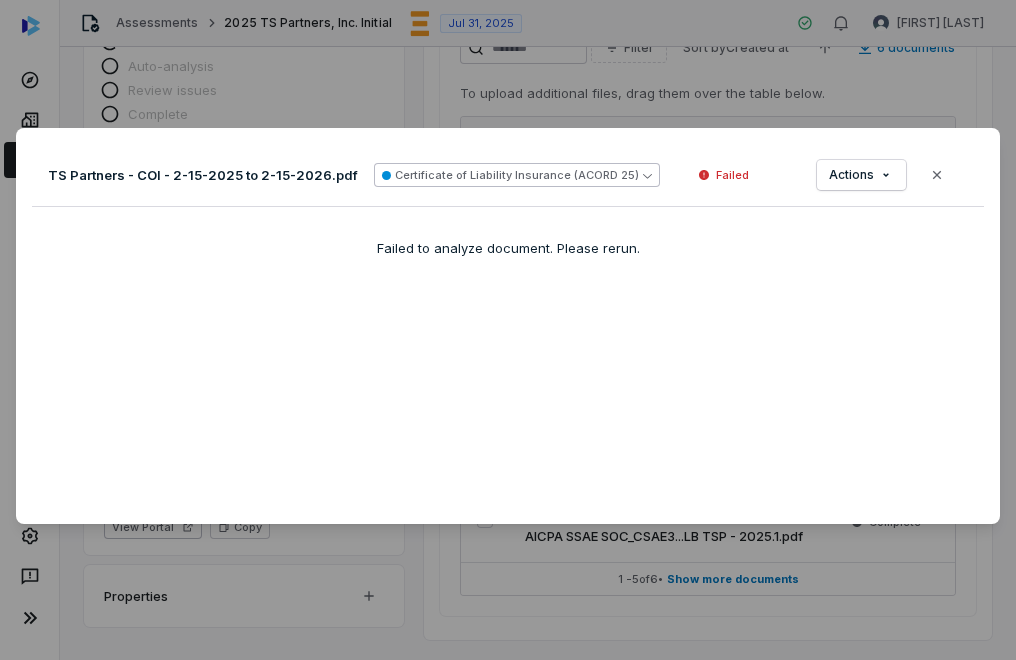 click on "Certificate of Liability Insurance (ACORD 25)" at bounding box center (517, 175) 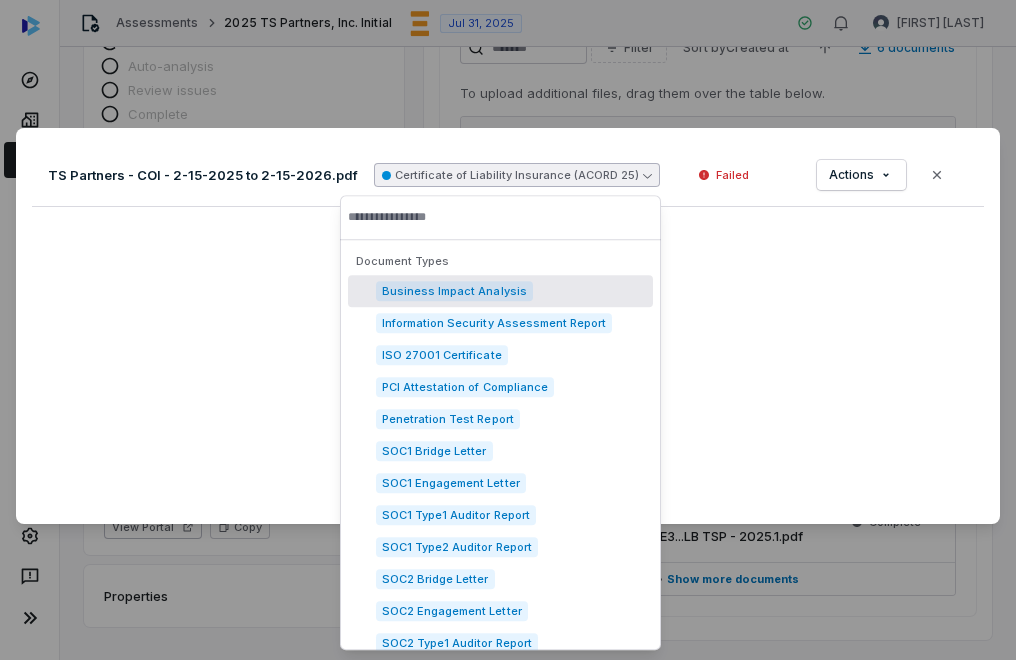 click on "Certificate of Liability Insurance (ACORD 25)" at bounding box center [517, 175] 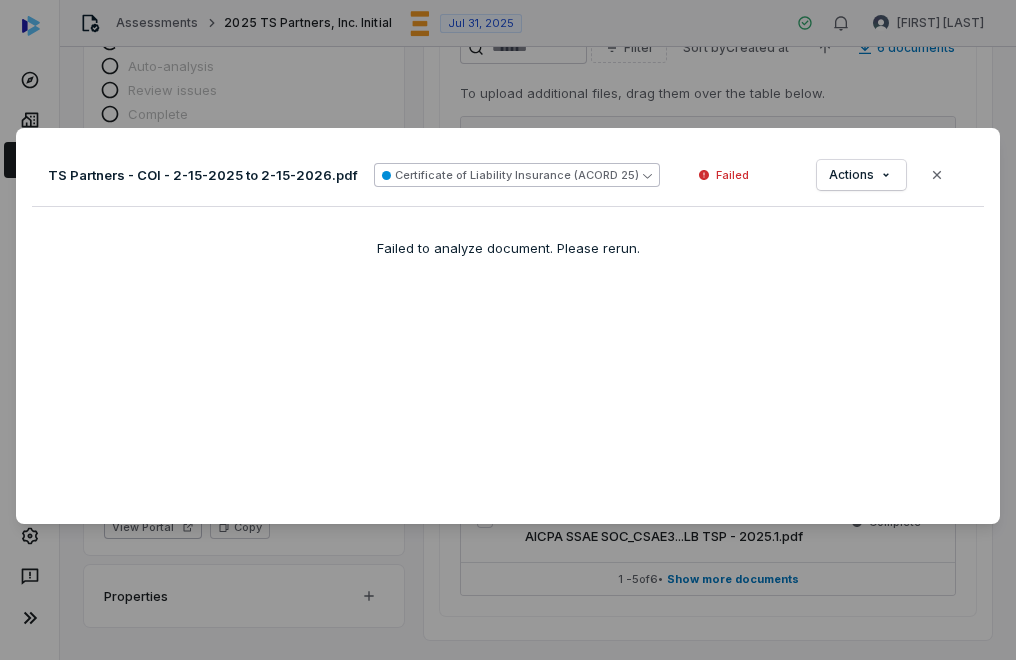 click on "Certificate of Liability Insurance (ACORD 25)" at bounding box center [517, 175] 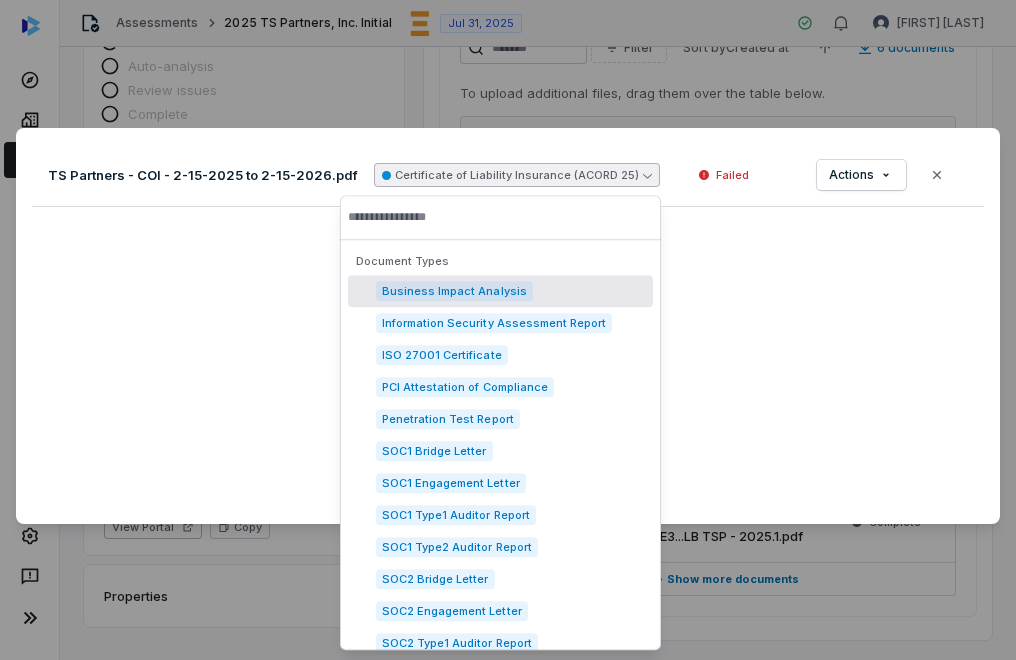 click on "TS Partners - COI - 2-15-2025 to 2-15-2026.pdf Certificate of Liability Insurance (ACORD 25) Failed Actions Close Failed to analyze document. Please rerun." at bounding box center [508, 326] 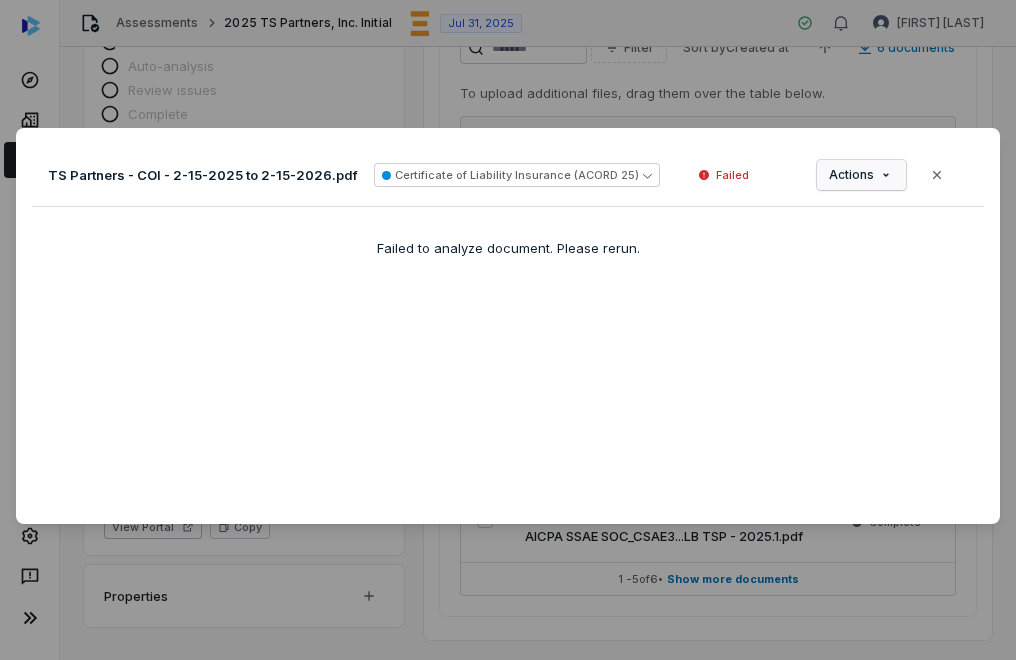 click on "Document Preview TS Partners - COI - 2-15-2025 to 2-15-2026.pdf Certificate of Liability Insurance (ACORD 25) Failed Actions Close Failed to analyze document. Please rerun." at bounding box center [508, 330] 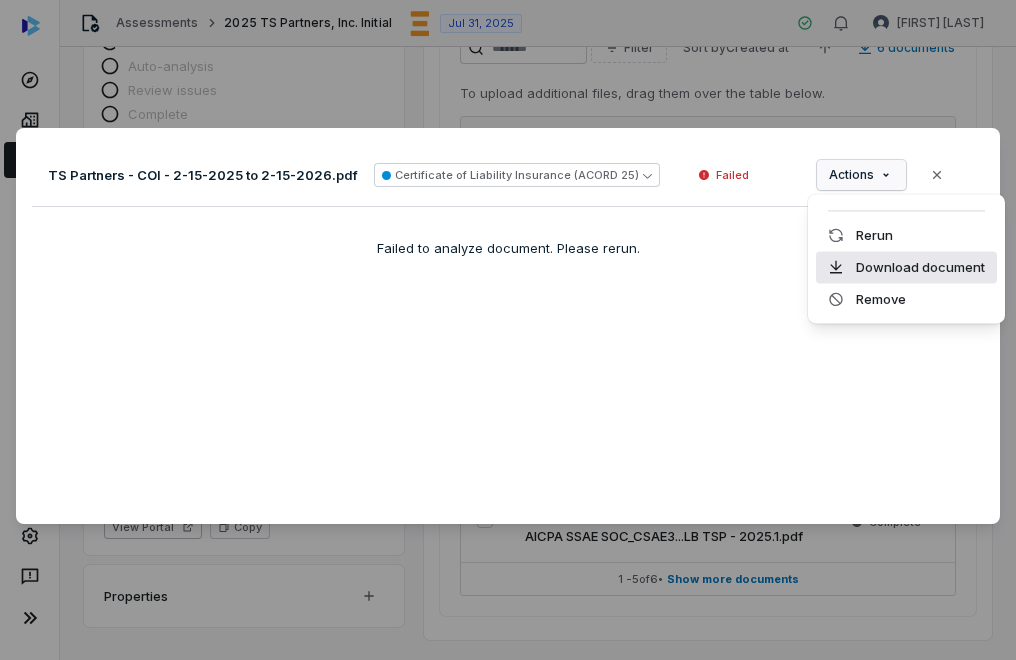 click on "Download document" at bounding box center (906, 267) 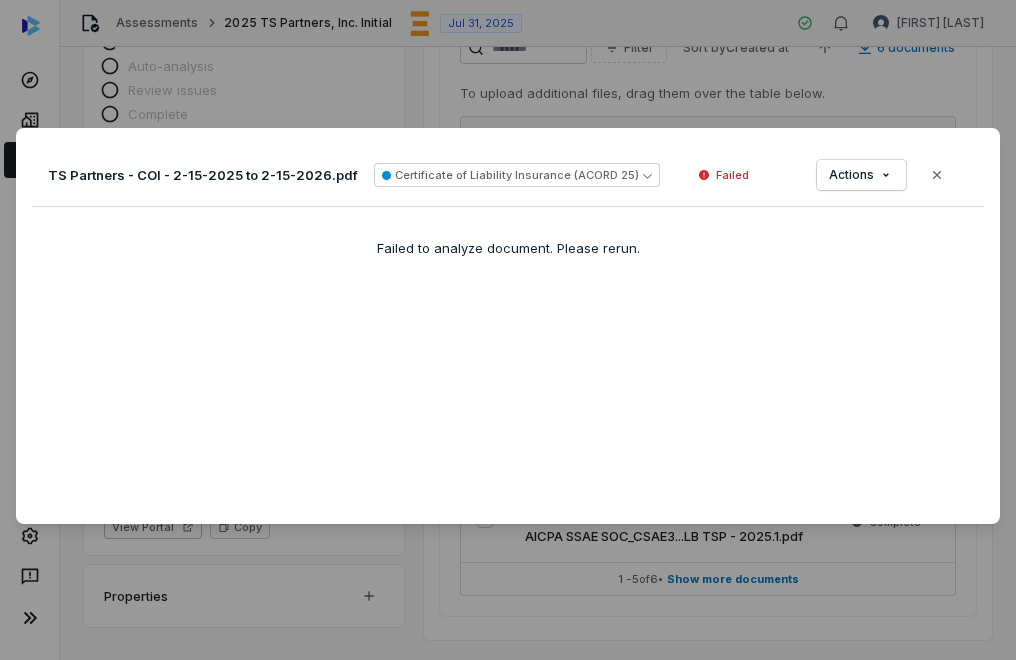 click on "TS Partners - COI - 2-15-2025 to 2-15-2026.pdf Certificate of Liability Insurance (ACORD 25) Failed Actions Close" at bounding box center [508, 175] 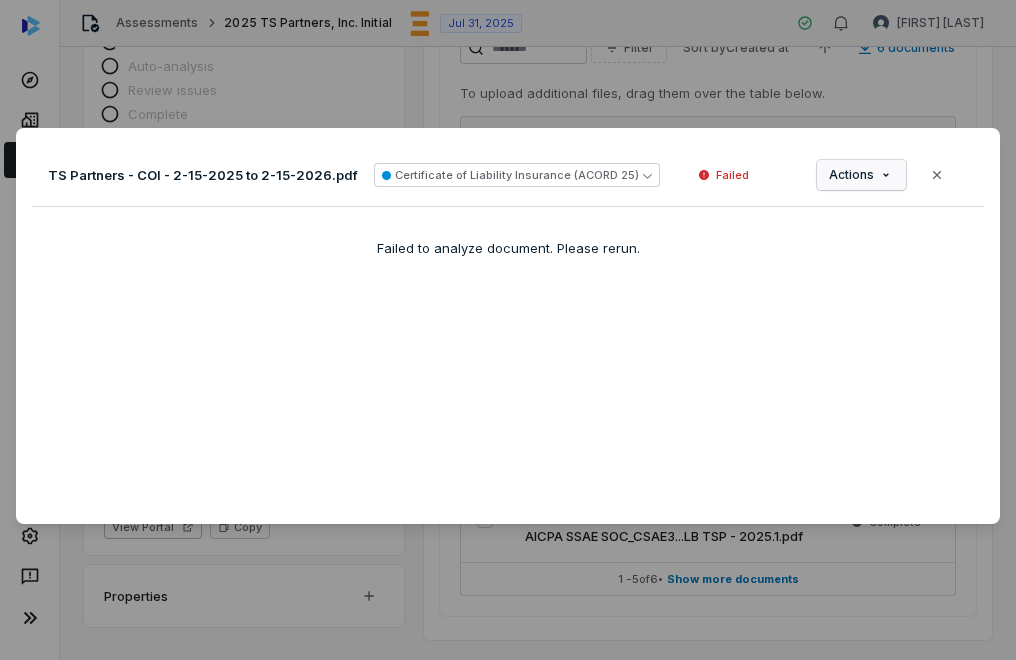 click on "Document Preview TS Partners - COI - 2-15-2025 to 2-15-2026.pdf Certificate of Liability Insurance (ACORD 25) Failed Actions Close Failed to analyze document. Please rerun." at bounding box center [508, 330] 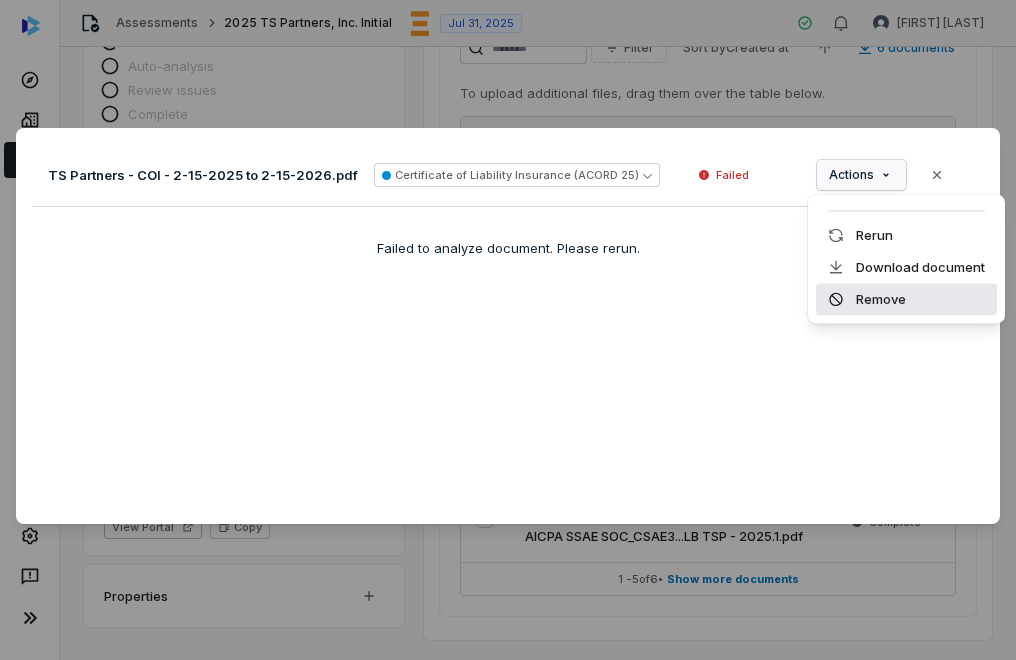 click on "Remove" at bounding box center [906, 299] 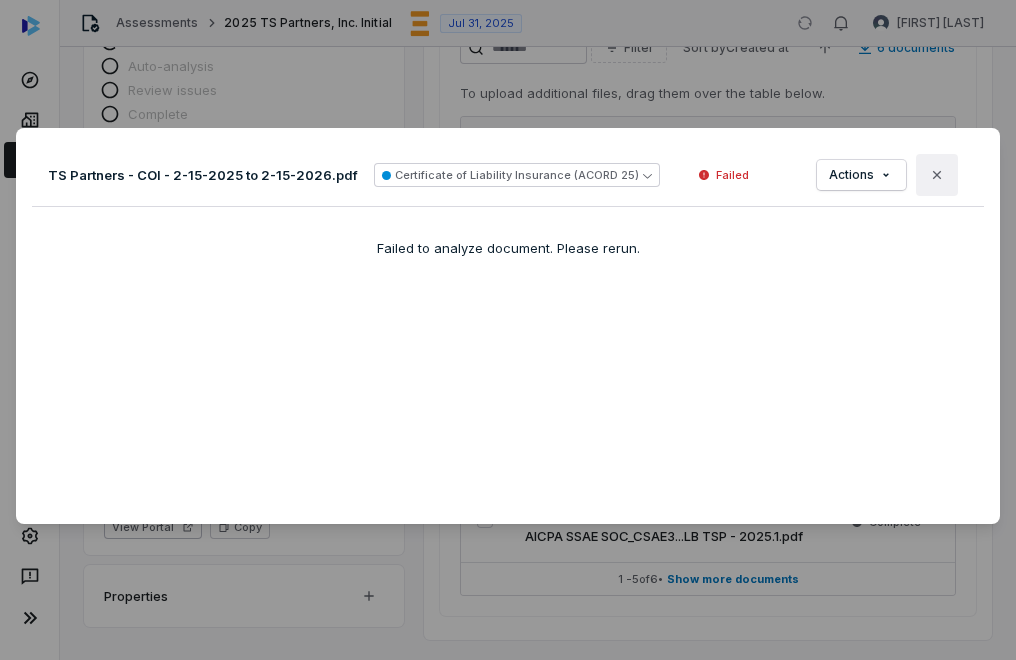 click 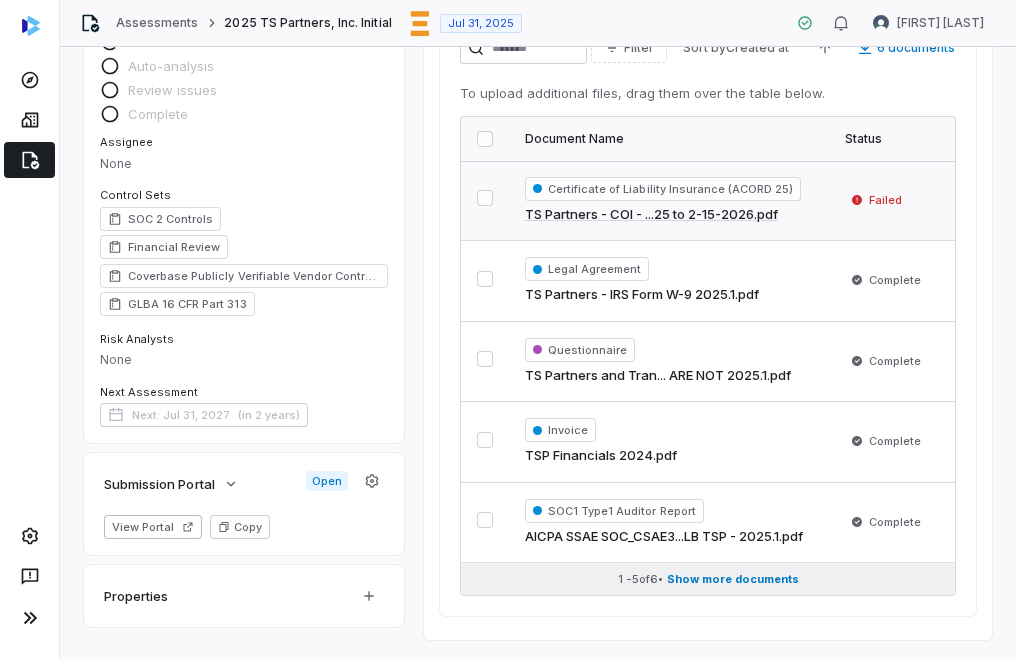 click on "Show more documents" at bounding box center [733, 579] 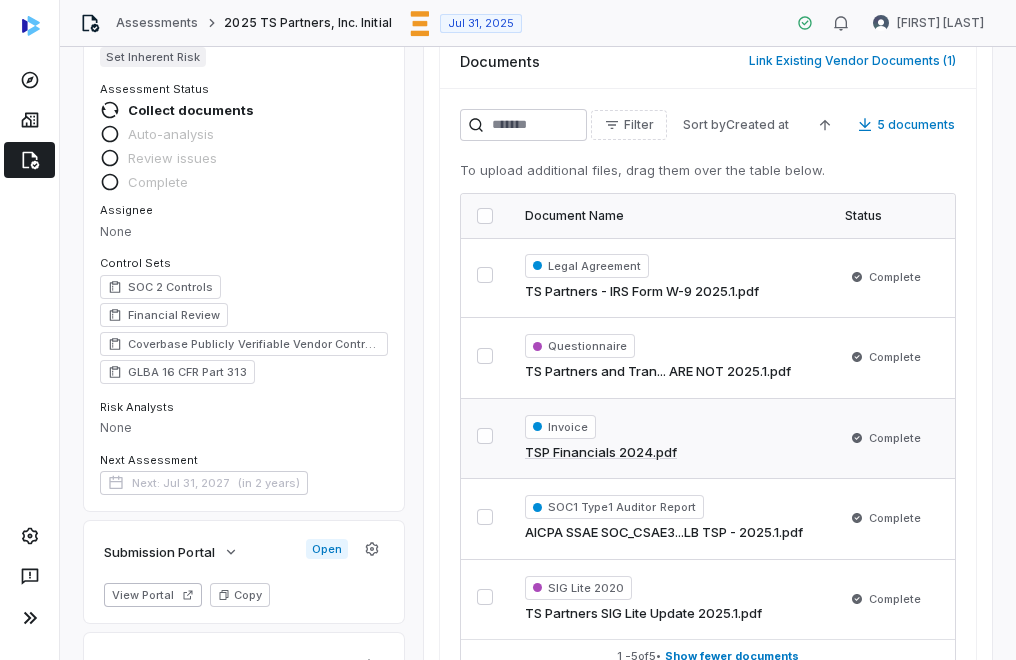 scroll, scrollTop: 351, scrollLeft: 0, axis: vertical 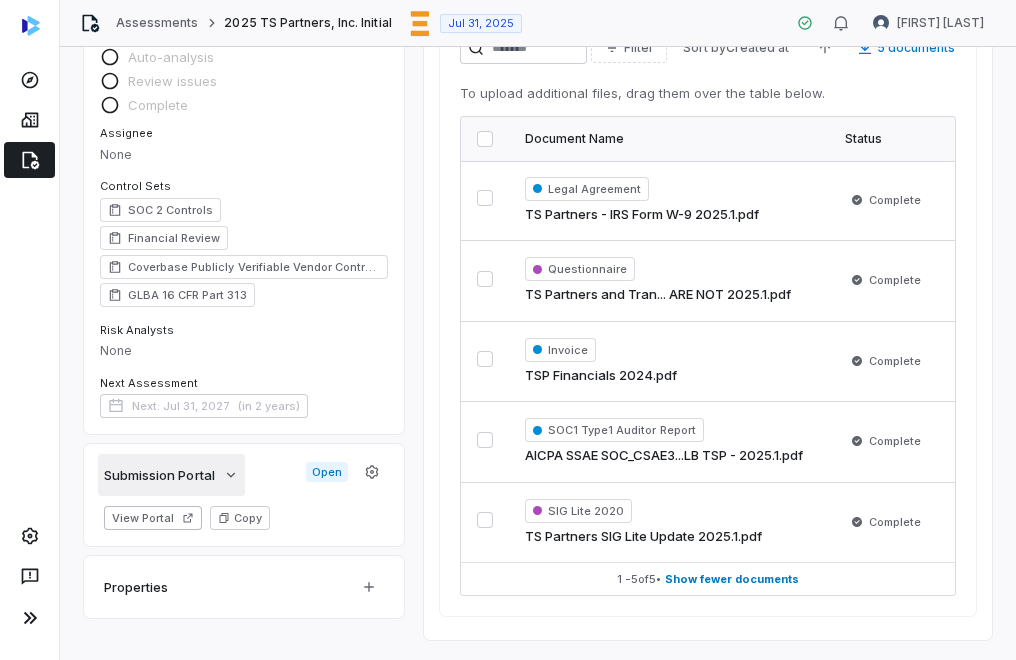 click on "Submission Portal" at bounding box center [159, 475] 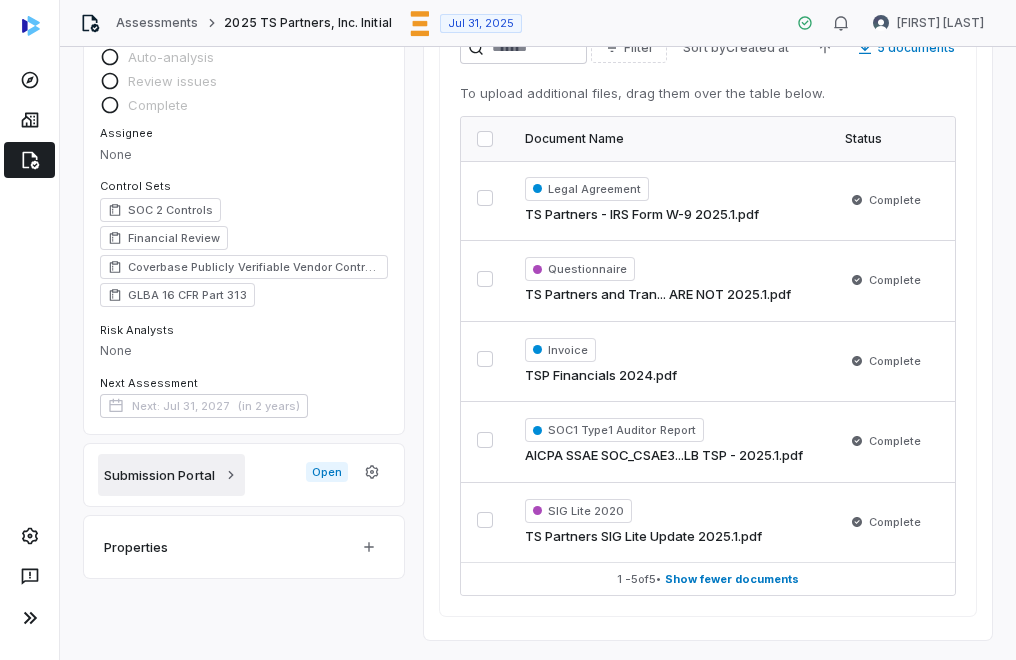 click on "Submission Portal" at bounding box center (159, 475) 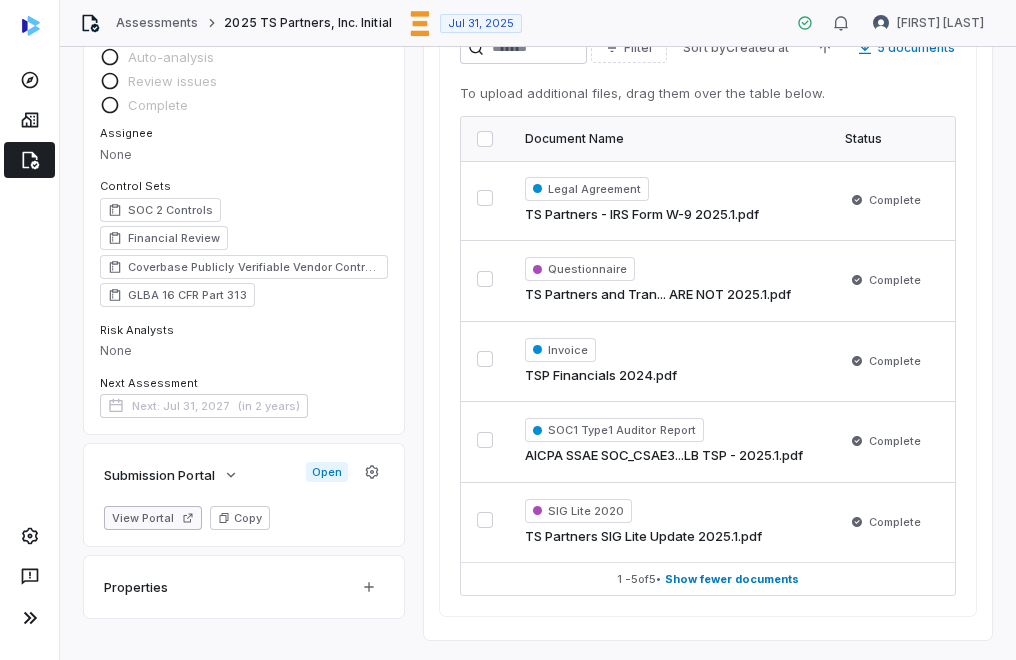 click on "View Portal" at bounding box center [153, 518] 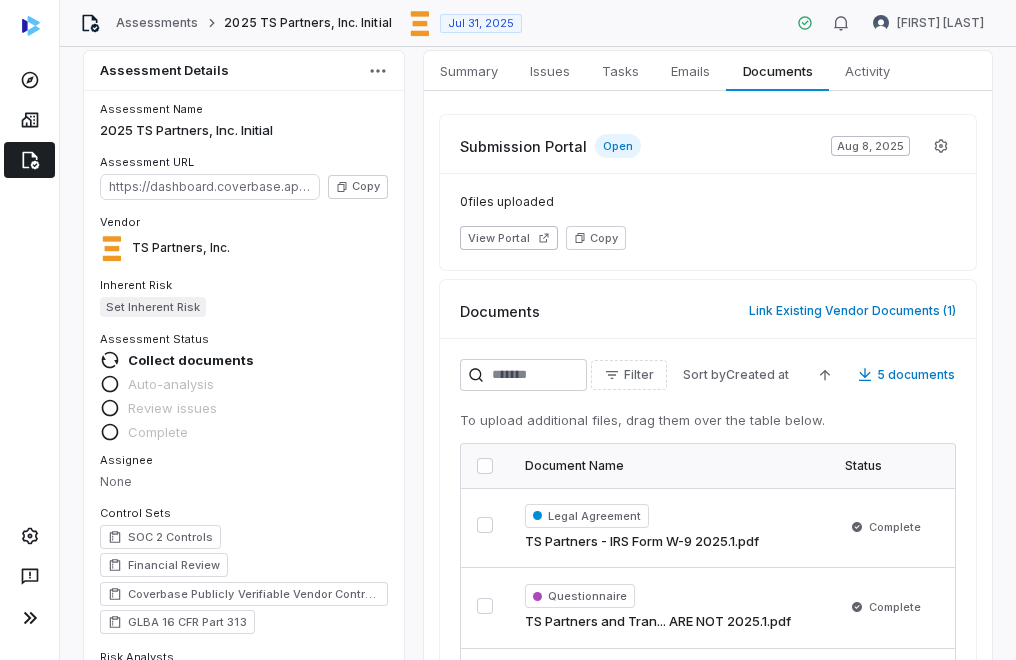 scroll, scrollTop: 0, scrollLeft: 0, axis: both 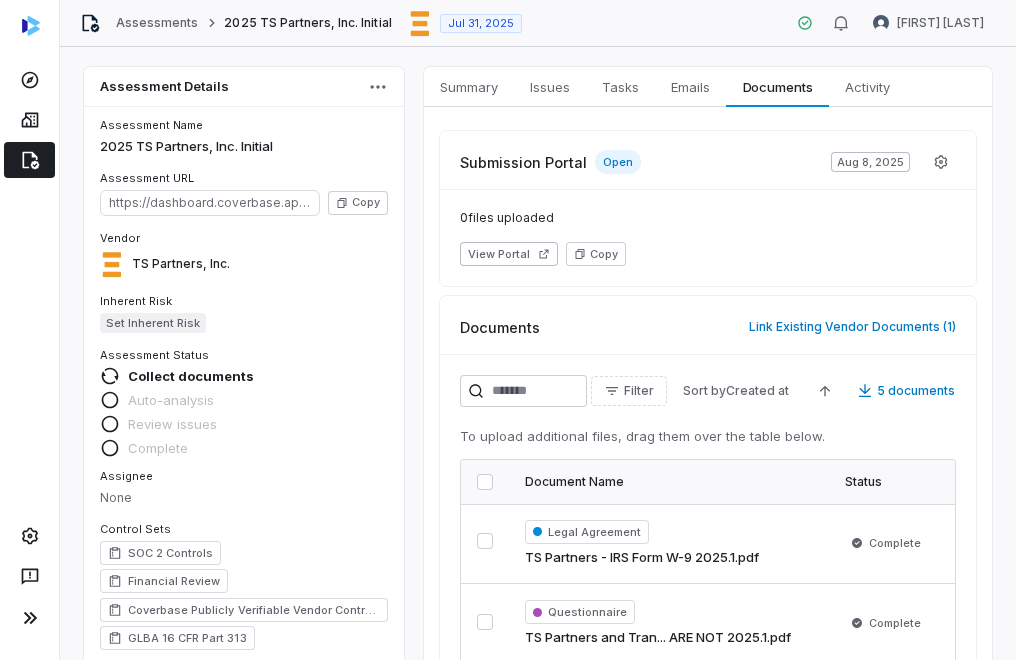 click on "Assessment Details Assessment Name 2025 TS Partners, Inc. Initial Assessment URL  https://dashboard.coverbase.app/assessments/cbqsrw_05a73d6f9f404dc2b4329e125d4ed9fa Copy Vendor TS Partners, Inc. Inherent Risk Set Inherent Risk Assessment Status Collect documents Auto-analysis Review issues Complete Assignee None Control Sets SOC 2 Controls Financial Review Coverbase Publicly Verifiable Vendor Controls GLBA 16 CFR Part 313 Risk Analysts None Next Assessment Next: Jul 31, 2027 ( in 2 years ) Submission Portal Open View Portal Copy Properties Summary Summary Issues Issues Tasks Tasks Emails Emails Documents Documents Activity Activity Submission Portal Open Aug 8, 2025 0  files uploaded View Portal Copy Documents Link Existing Vendor Documents ( 1 ) Filter Sort by  Created at 5 documents To upload additional files, drag them over the table below. Document Name Status Details Legal Agreement TS Partners - IRS Form W-9 2025.1.pdf Complete Uploaded by Shannon LeBlanc 2 days ago Questionnaire Complete Uploaded by 5" at bounding box center (538, 525) 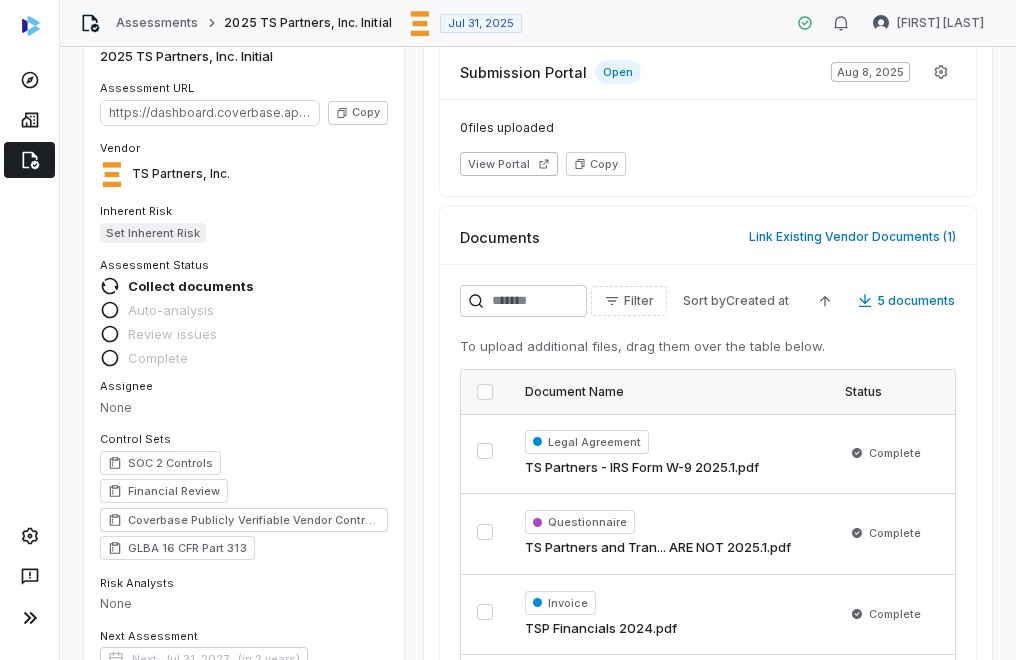 scroll, scrollTop: 0, scrollLeft: 0, axis: both 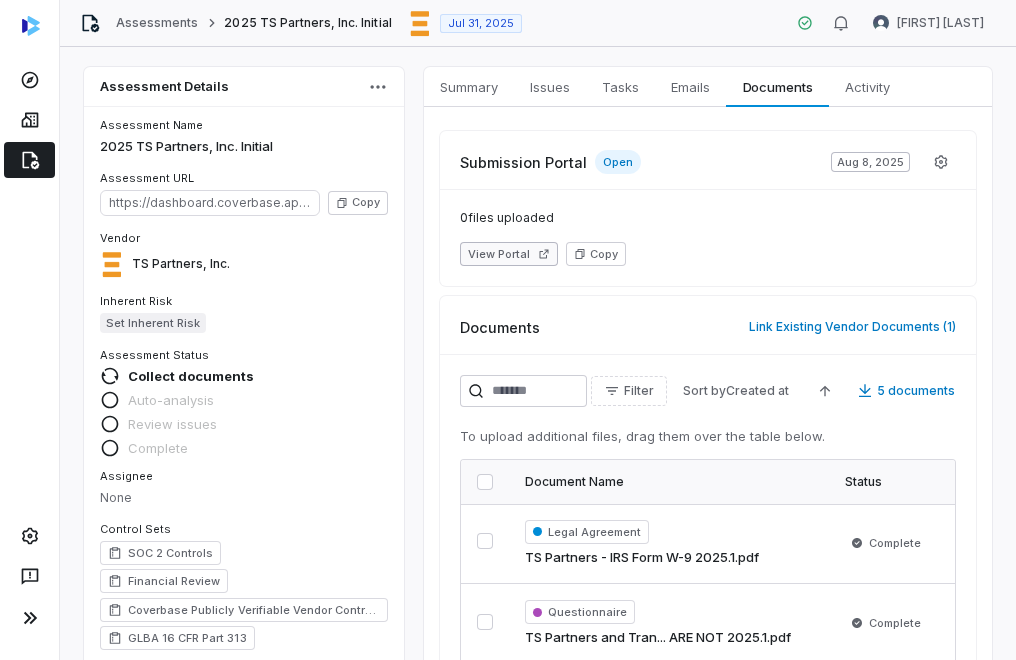 click 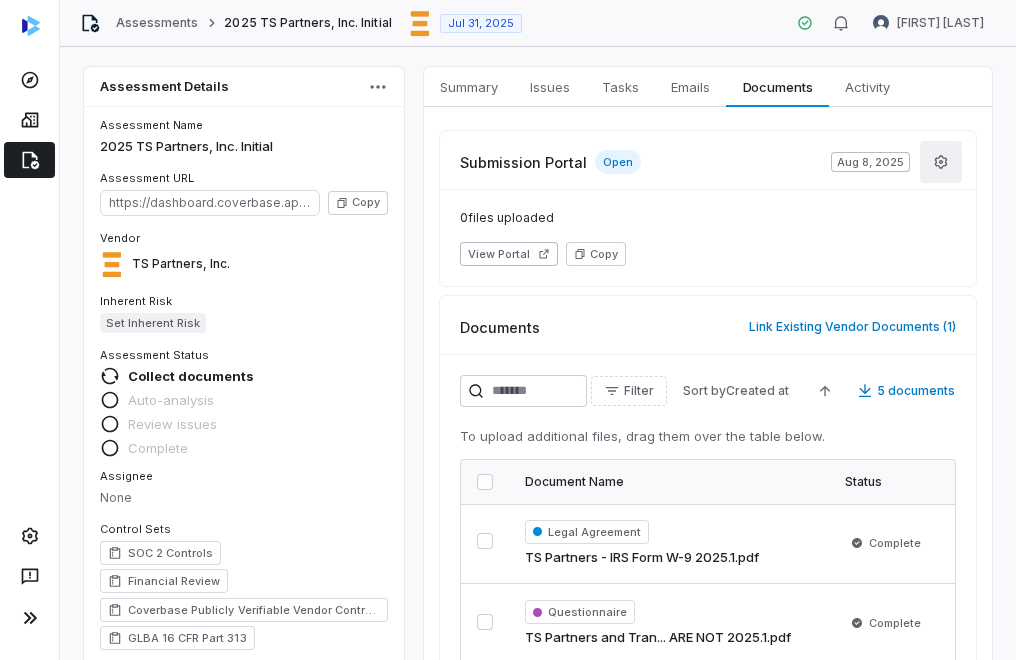 click 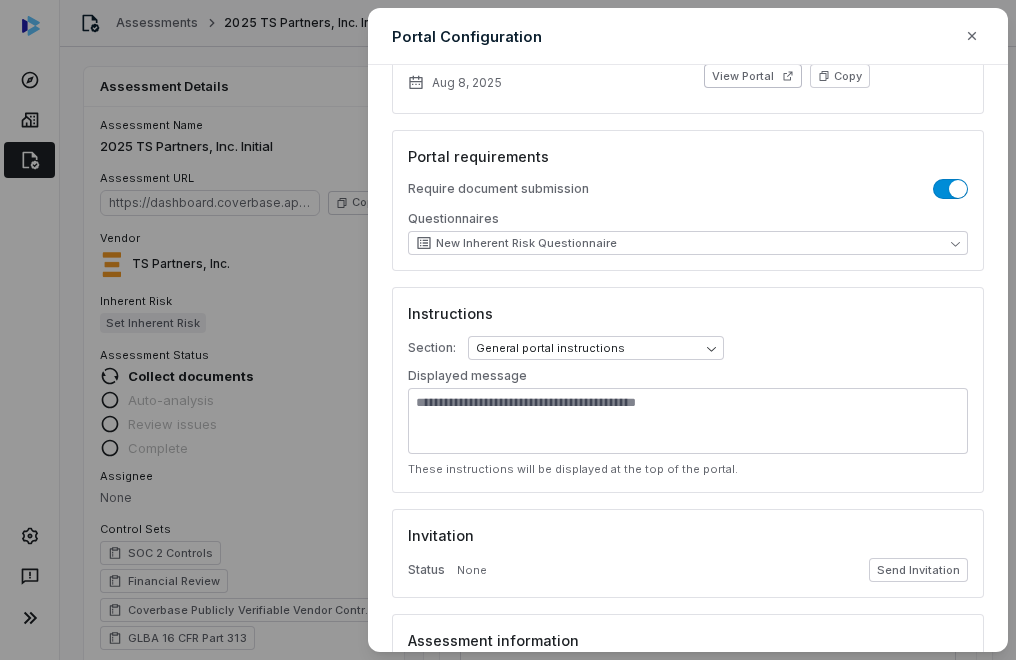 scroll, scrollTop: 200, scrollLeft: 0, axis: vertical 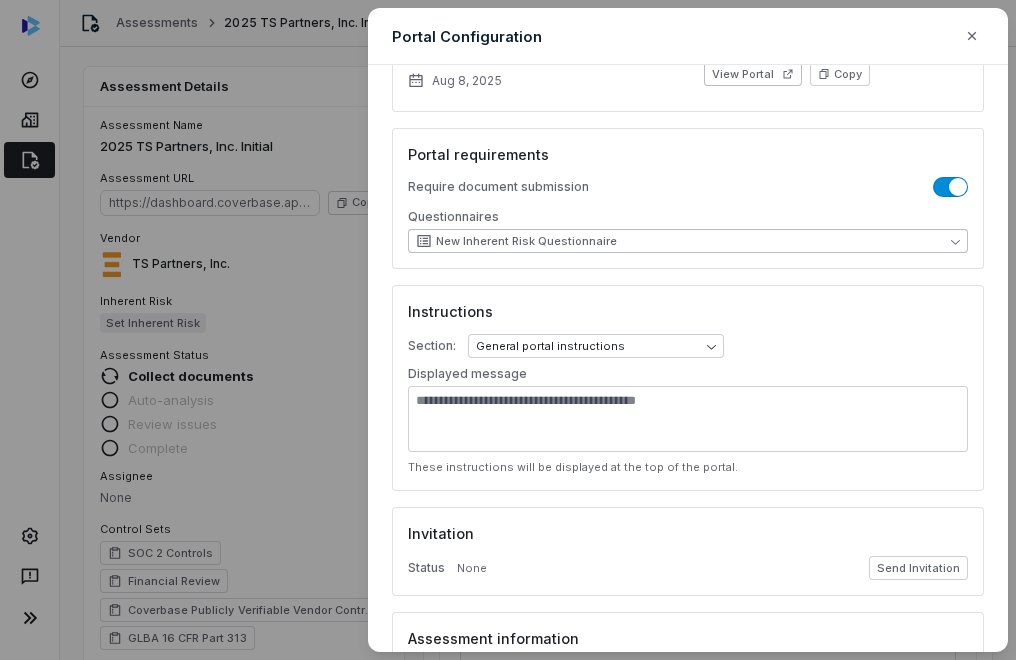 click on "New Inherent Risk Questionnaire" at bounding box center [526, 241] 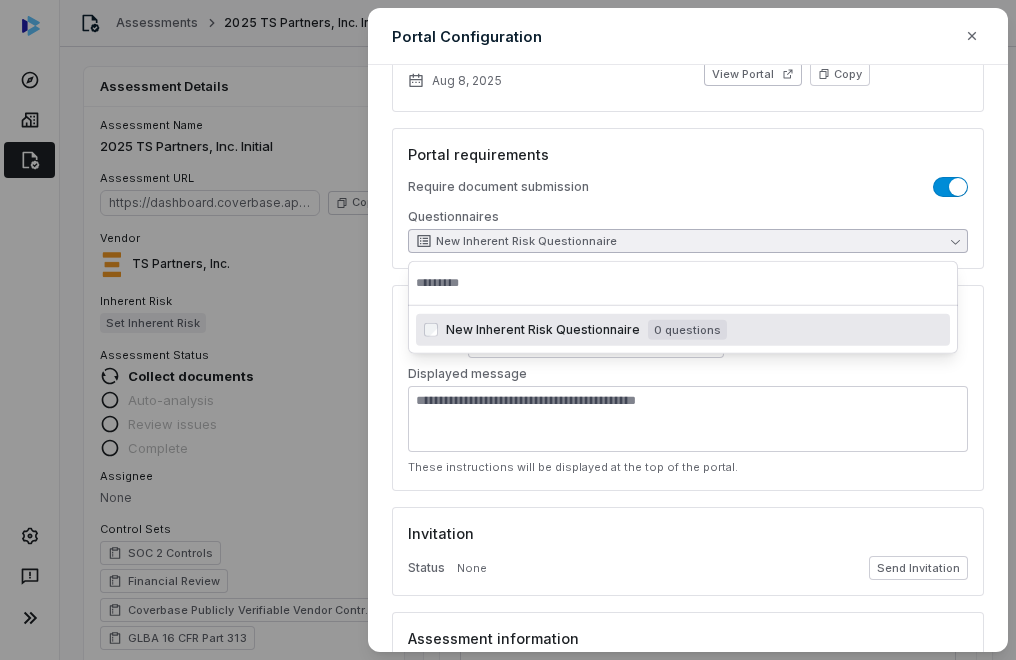 click on "Portal requirements" at bounding box center [688, 154] 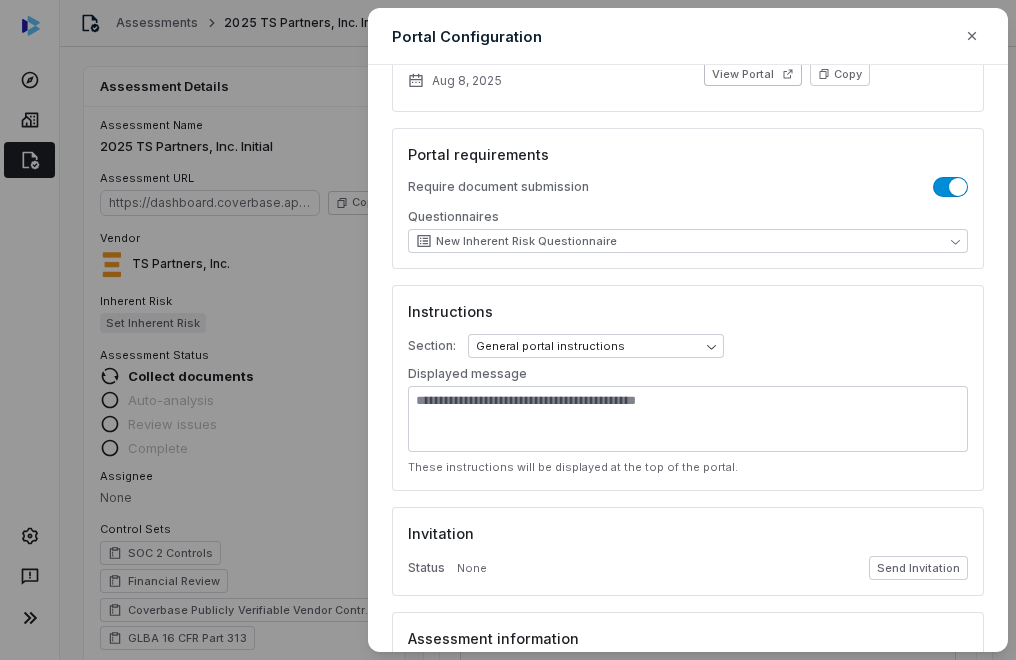 click on "**********" at bounding box center [508, 330] 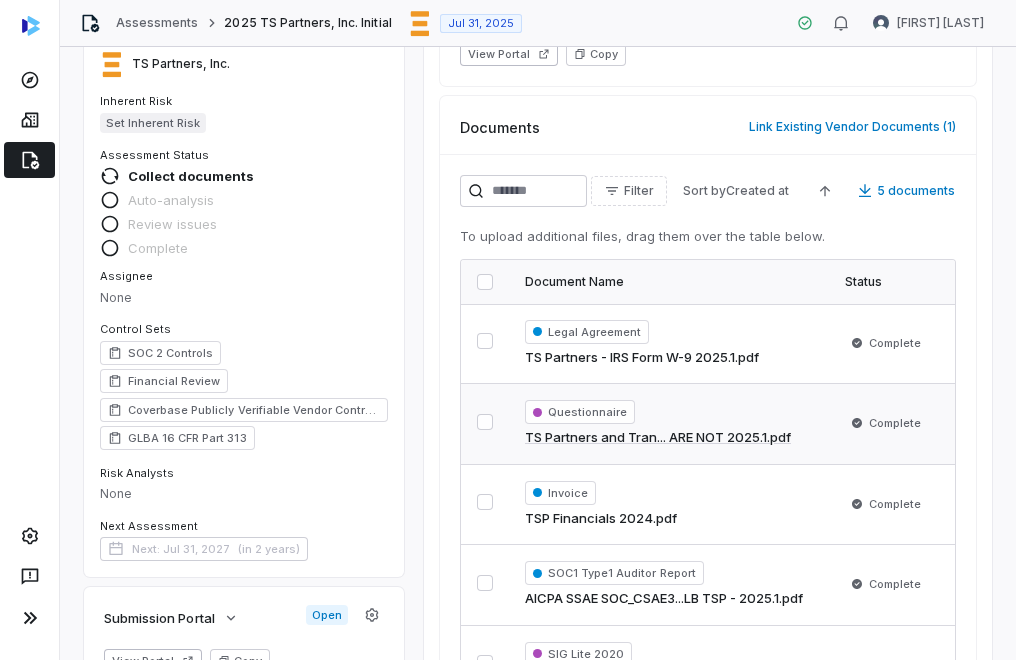 scroll, scrollTop: 0, scrollLeft: 0, axis: both 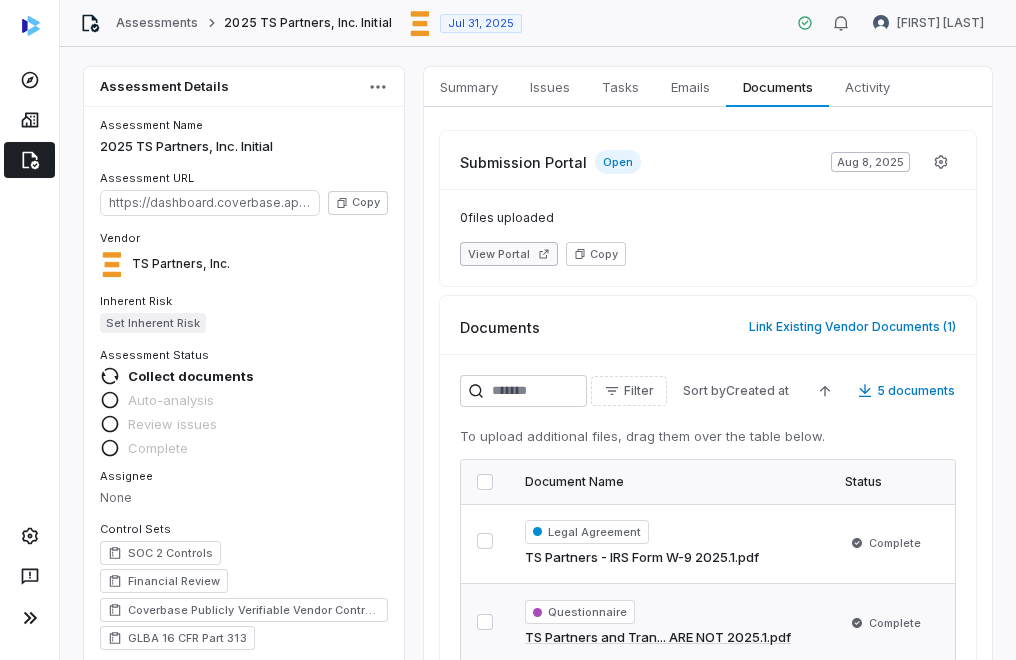 click on "View Portal" at bounding box center [509, 254] 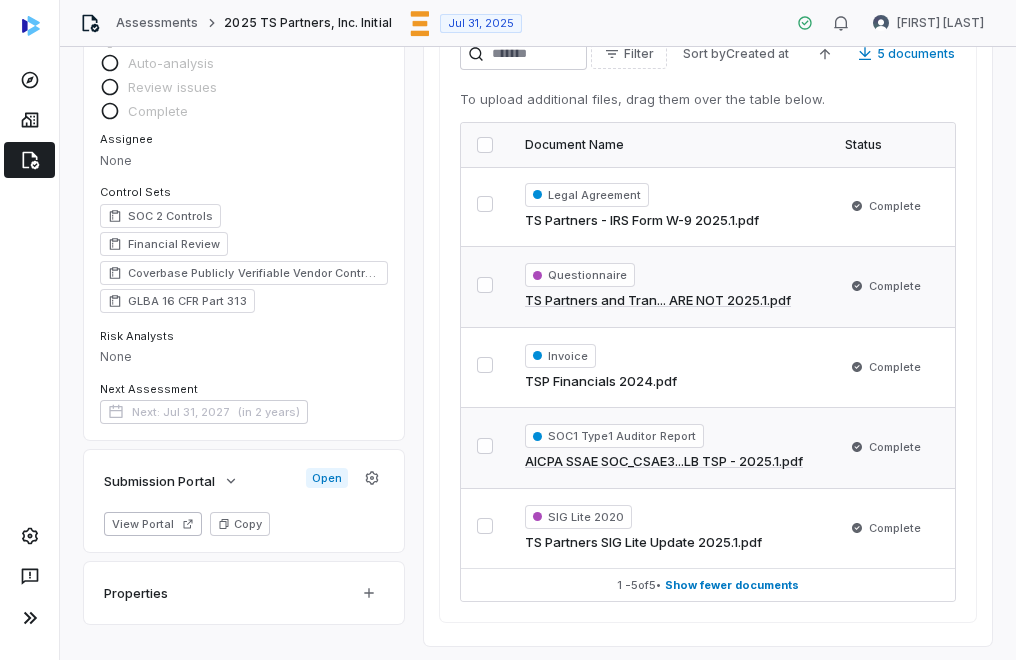scroll, scrollTop: 351, scrollLeft: 0, axis: vertical 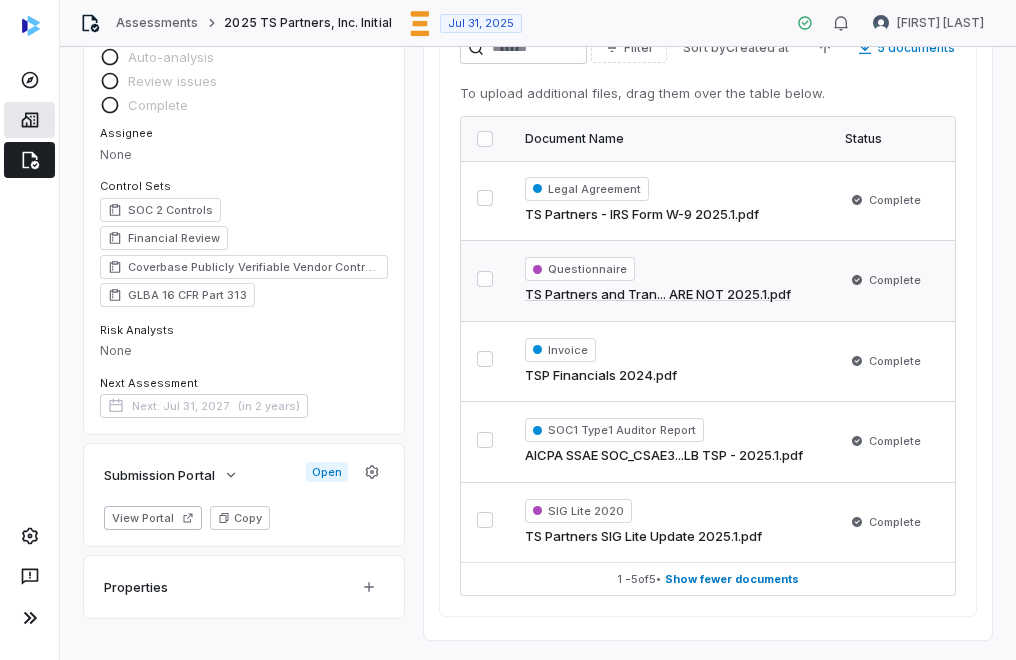 click 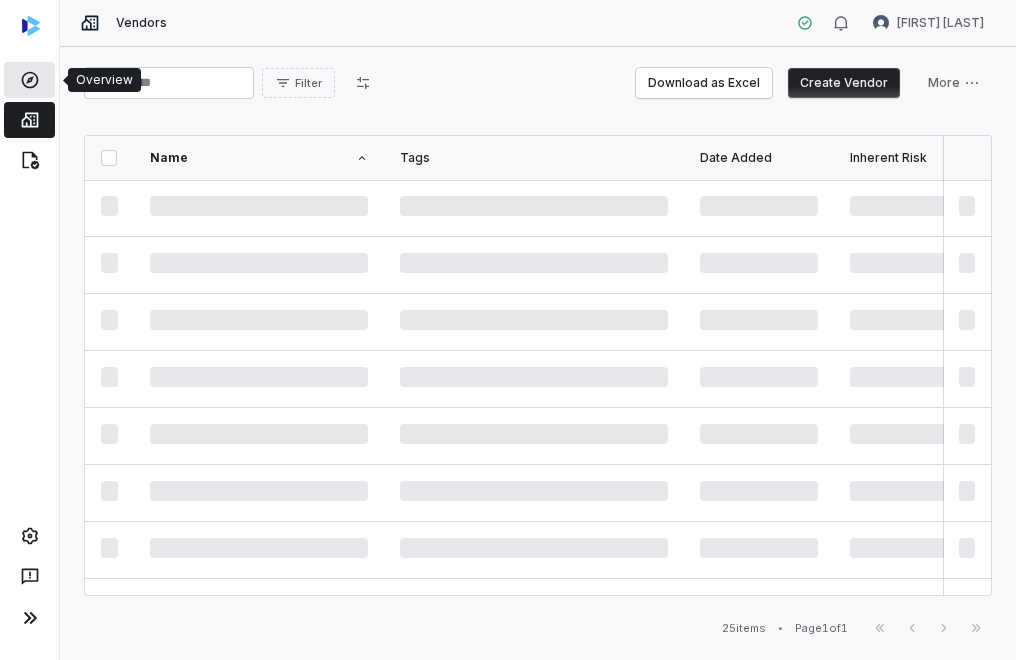 click 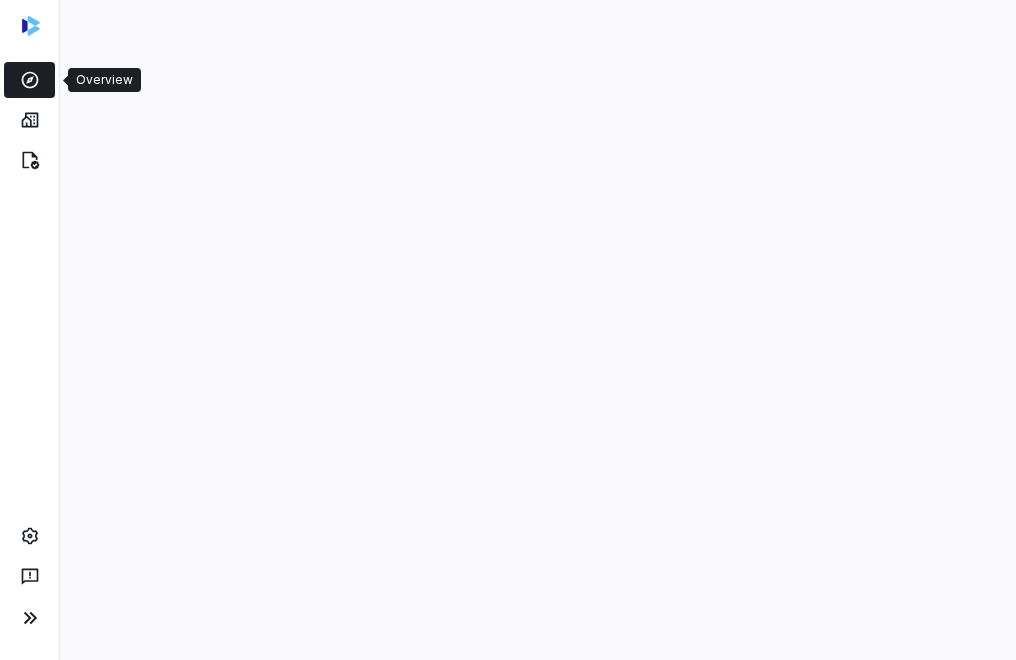 click 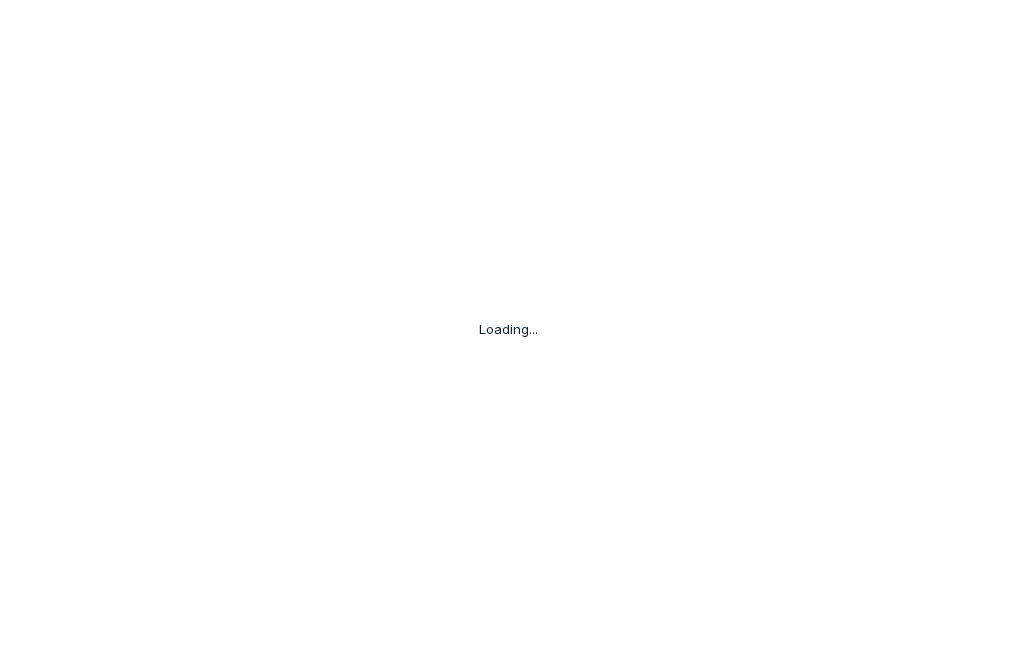 scroll, scrollTop: 0, scrollLeft: 0, axis: both 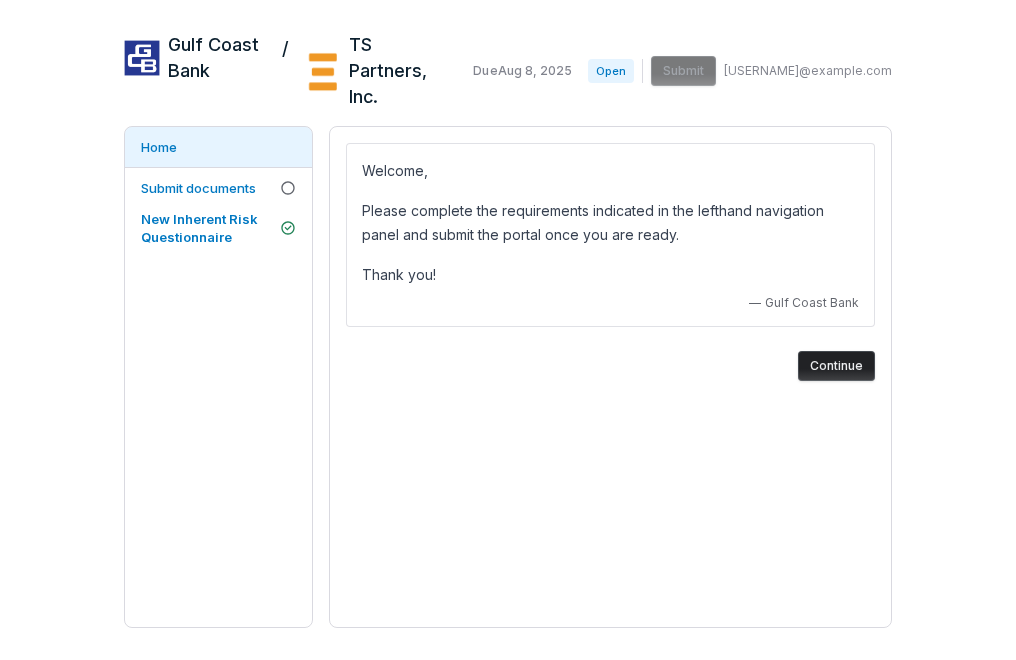 click on "Continue" at bounding box center (836, 366) 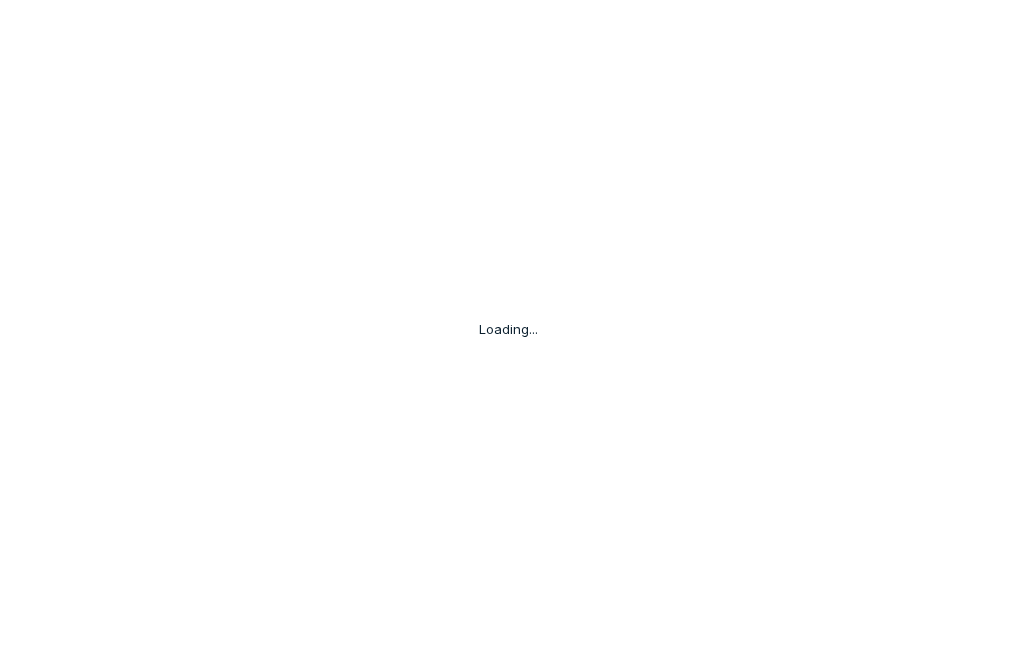 scroll, scrollTop: 0, scrollLeft: 0, axis: both 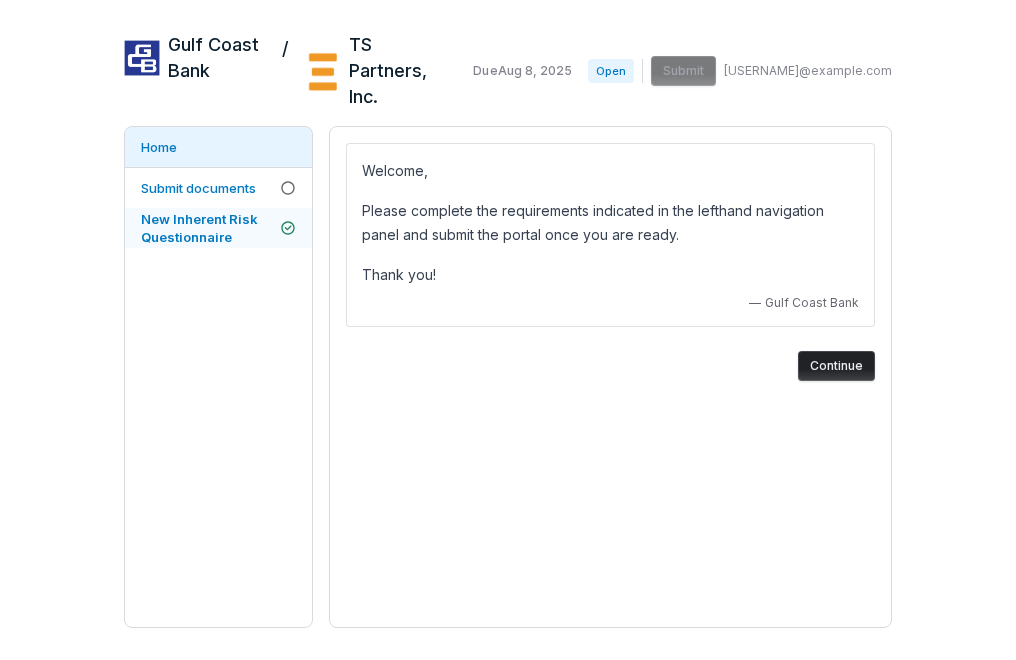 click on "New Inherent Risk Questionnaire" at bounding box center (199, 228) 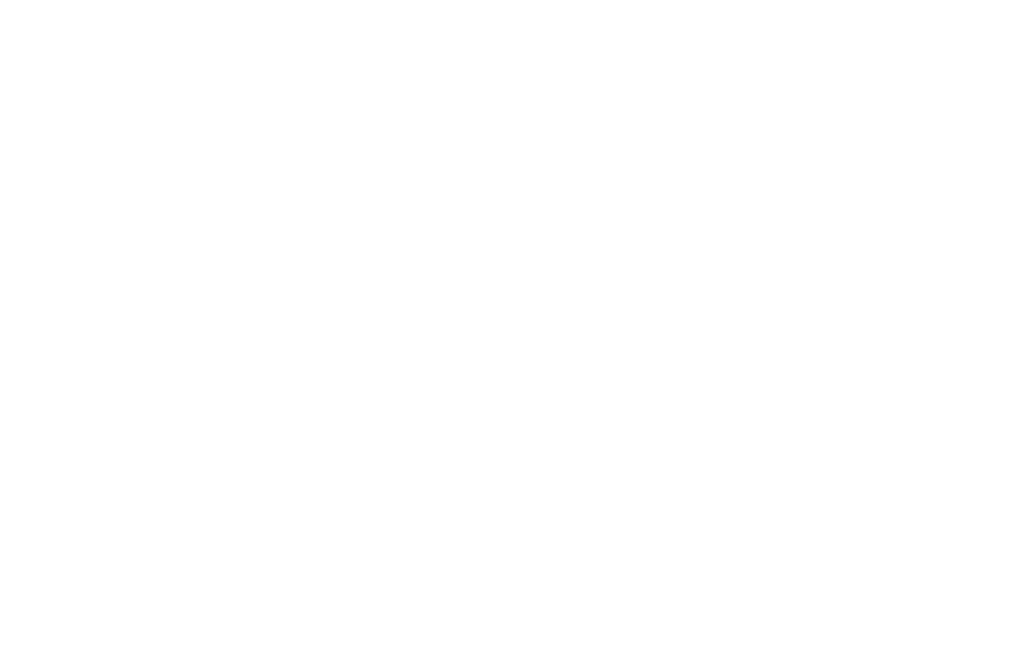 scroll, scrollTop: 0, scrollLeft: 0, axis: both 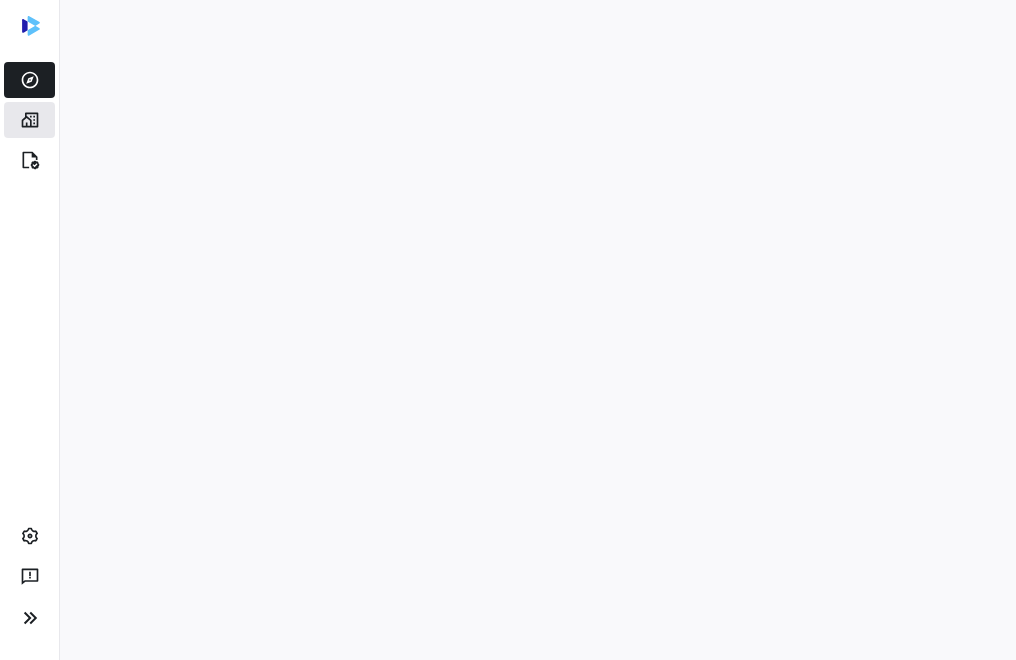 click 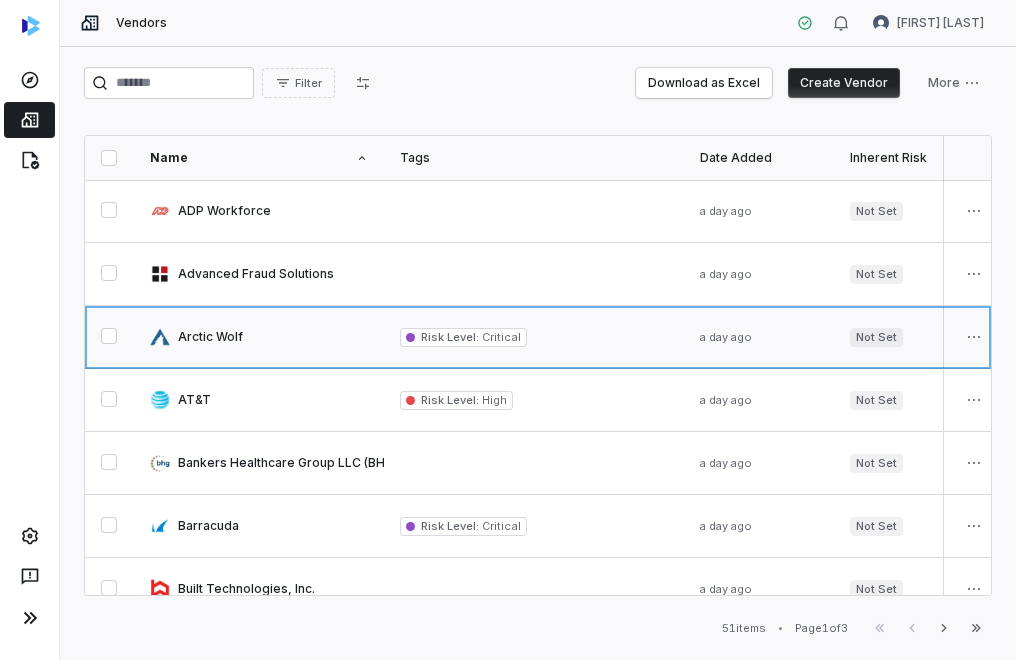 click at bounding box center [259, 337] 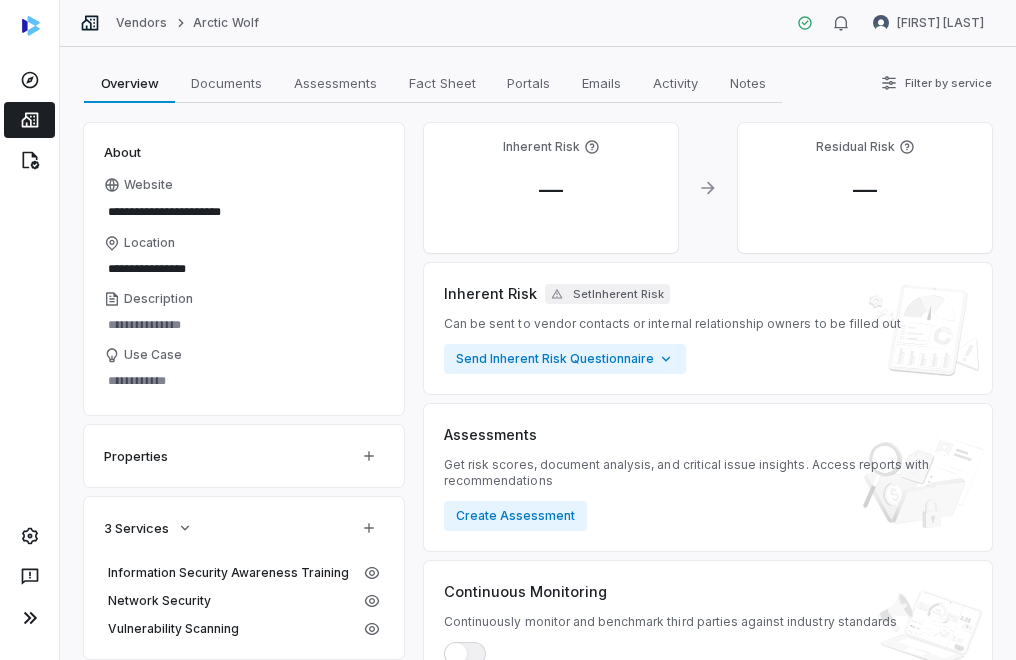 scroll, scrollTop: 100, scrollLeft: 0, axis: vertical 